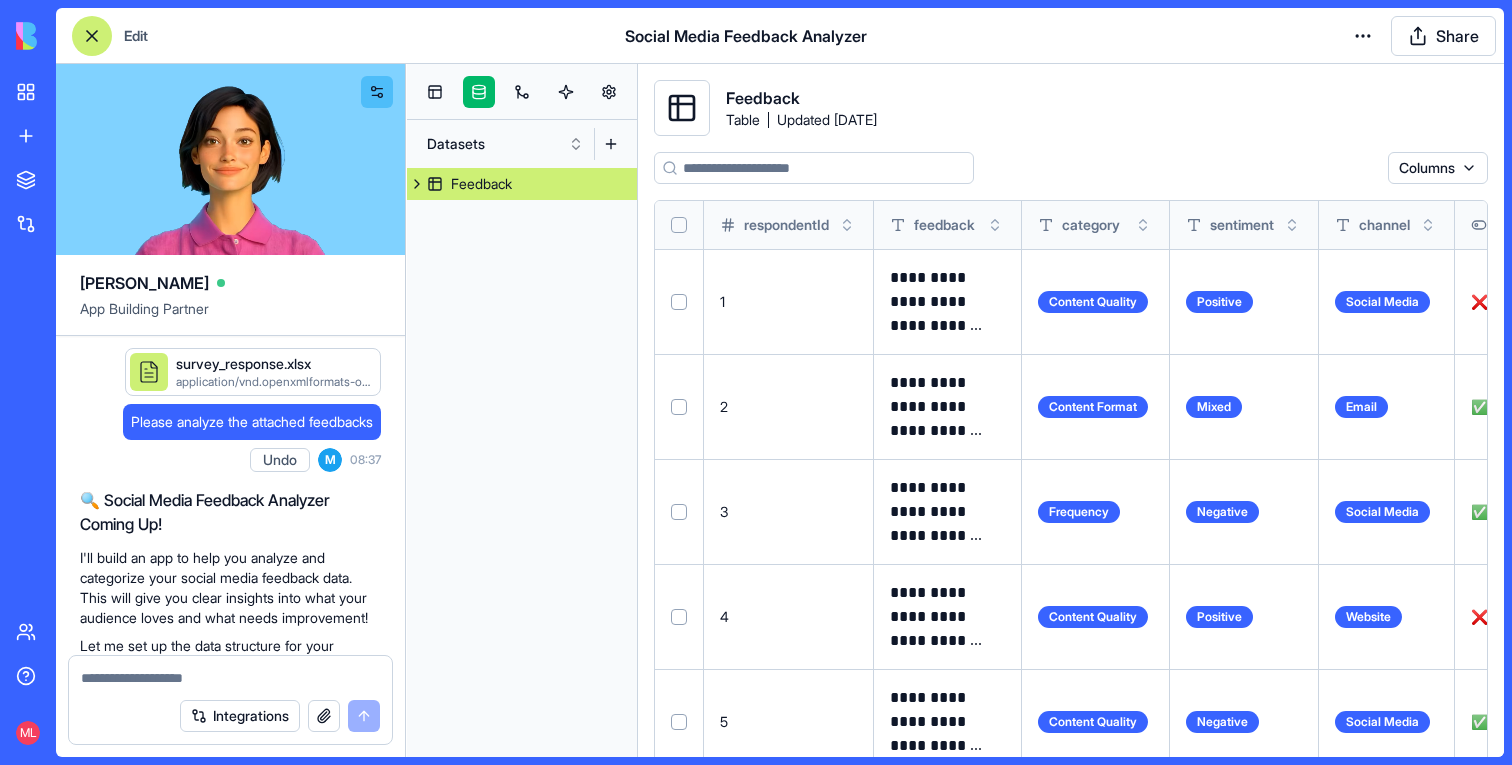 scroll, scrollTop: 0, scrollLeft: 0, axis: both 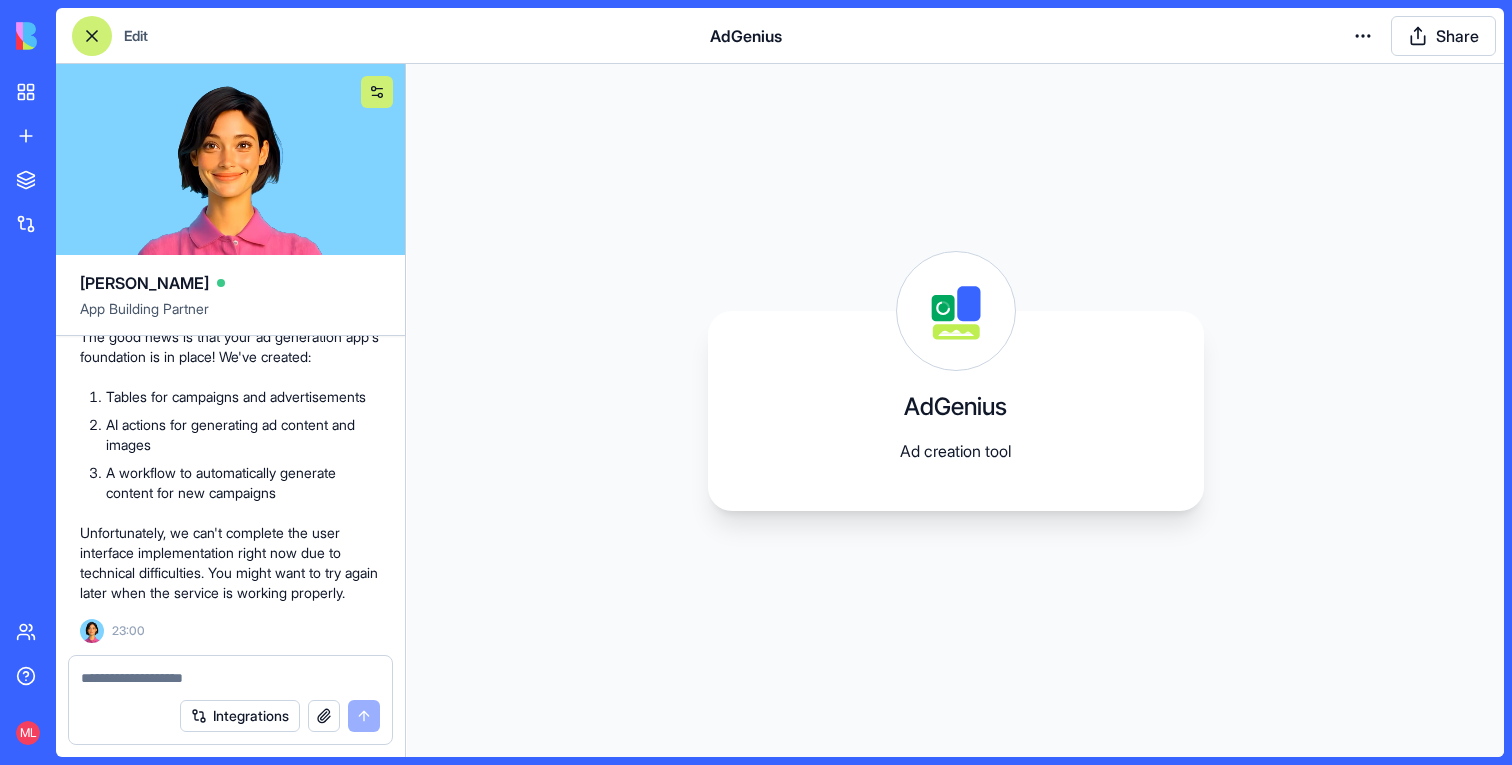 click at bounding box center [377, 92] 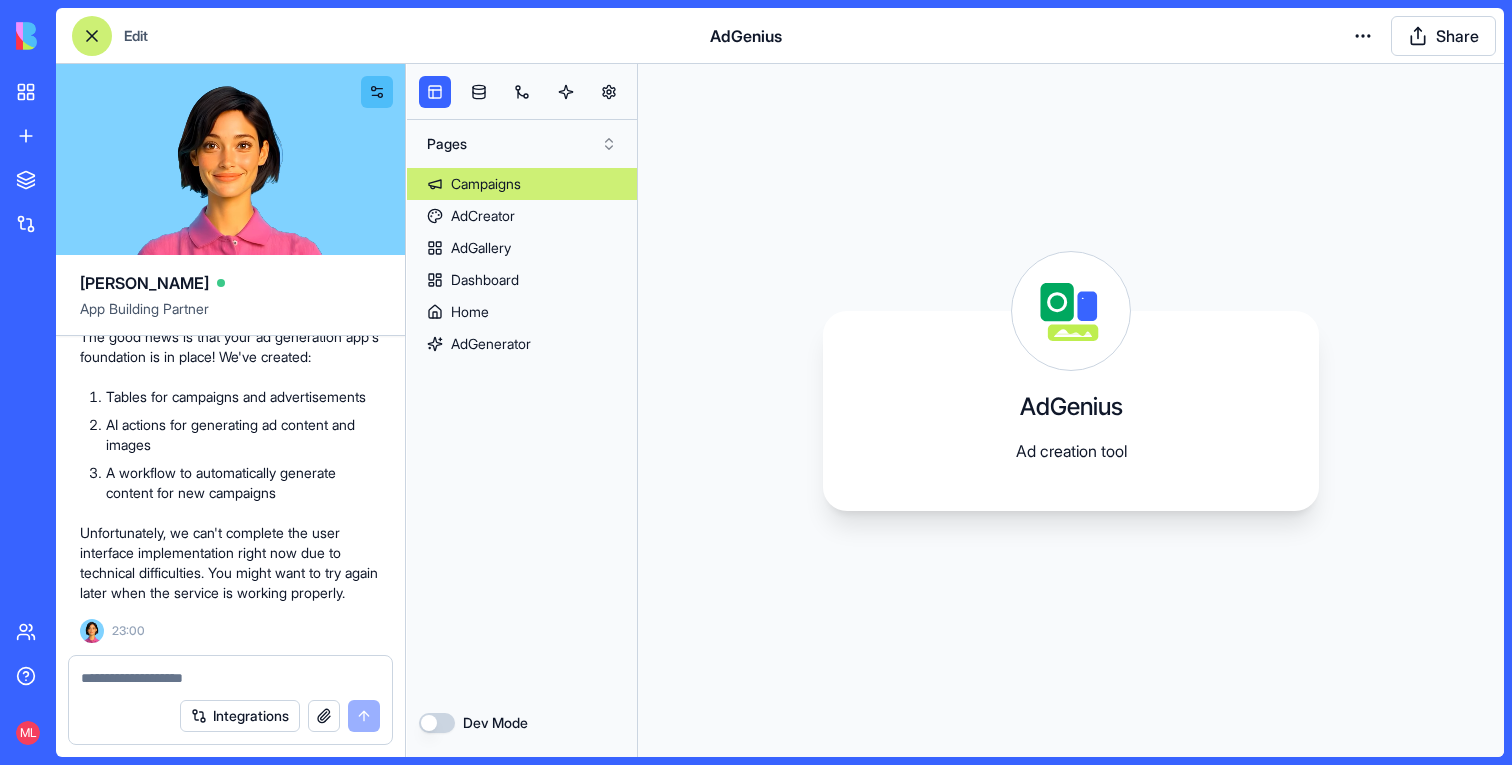click on "Campaigns" at bounding box center (522, 184) 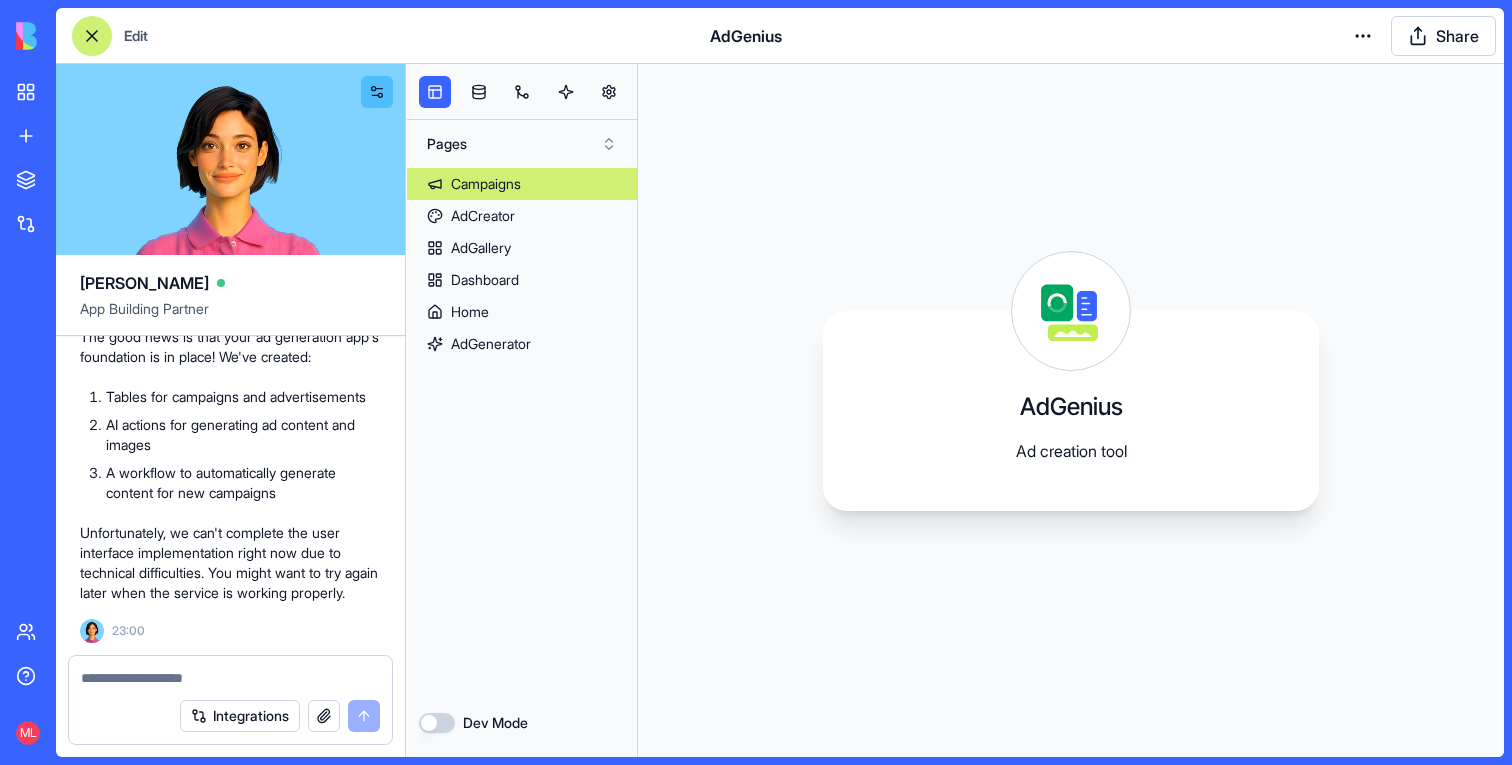click on "Dev Mode" at bounding box center [437, 723] 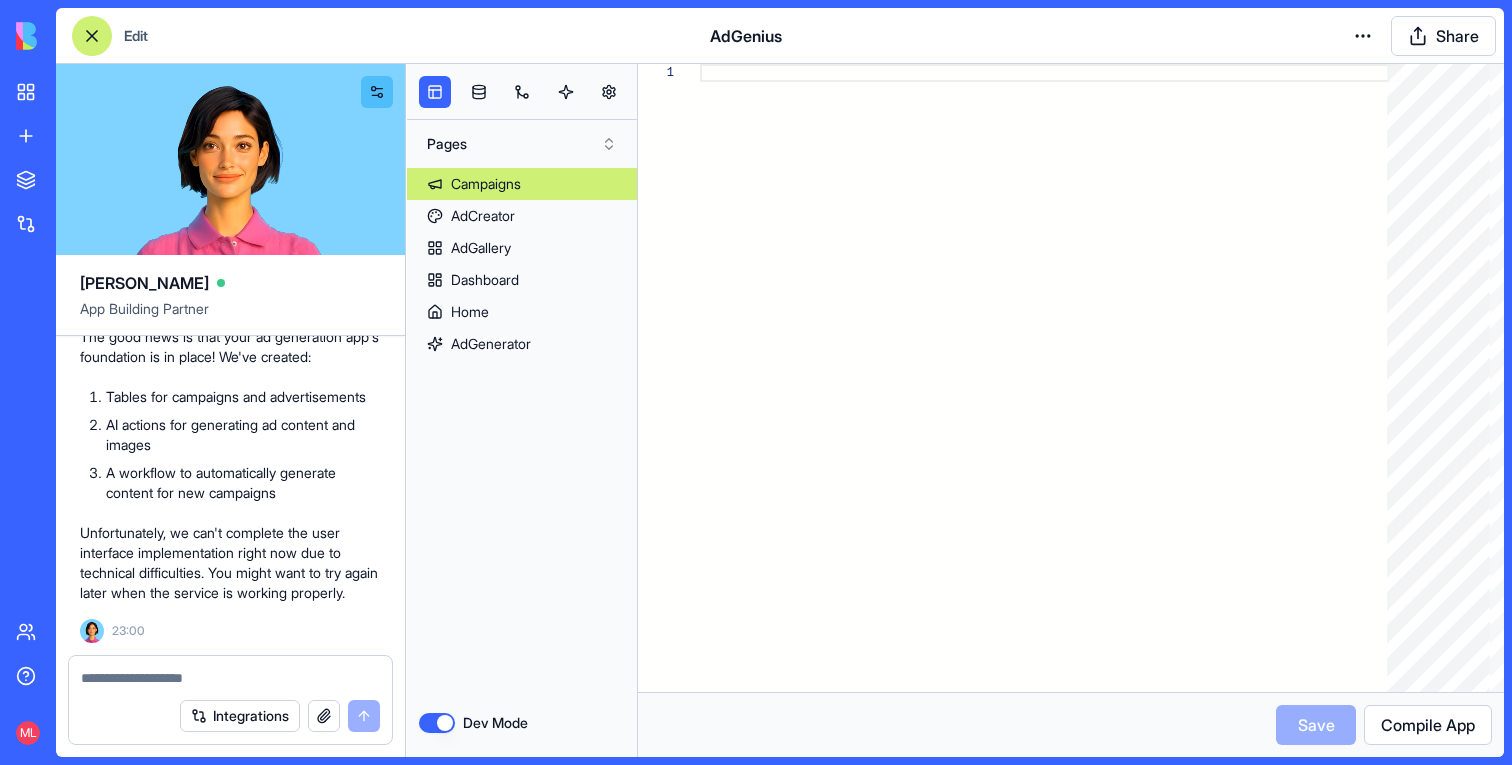 click on "Dev Mode" at bounding box center [437, 723] 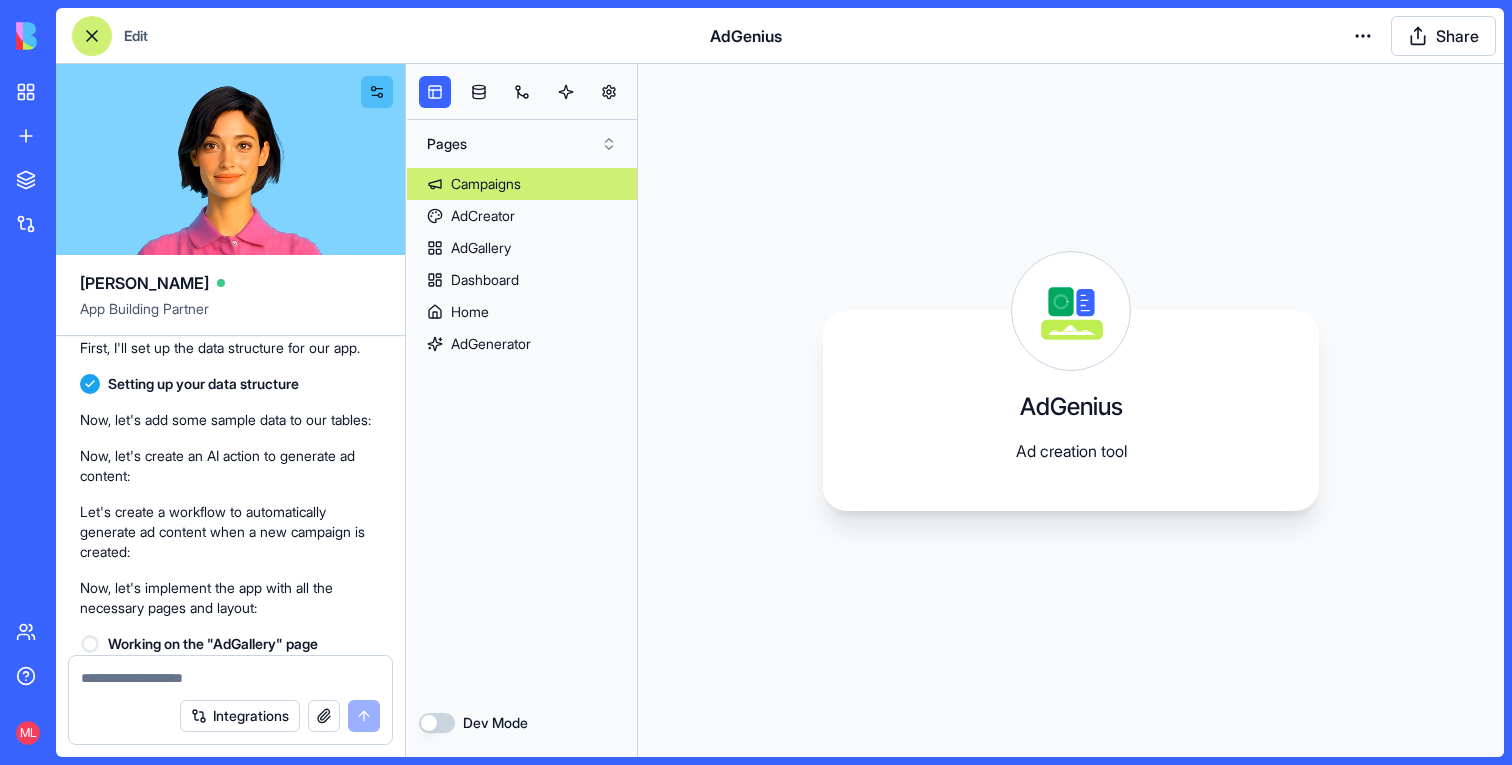 scroll, scrollTop: 0, scrollLeft: 0, axis: both 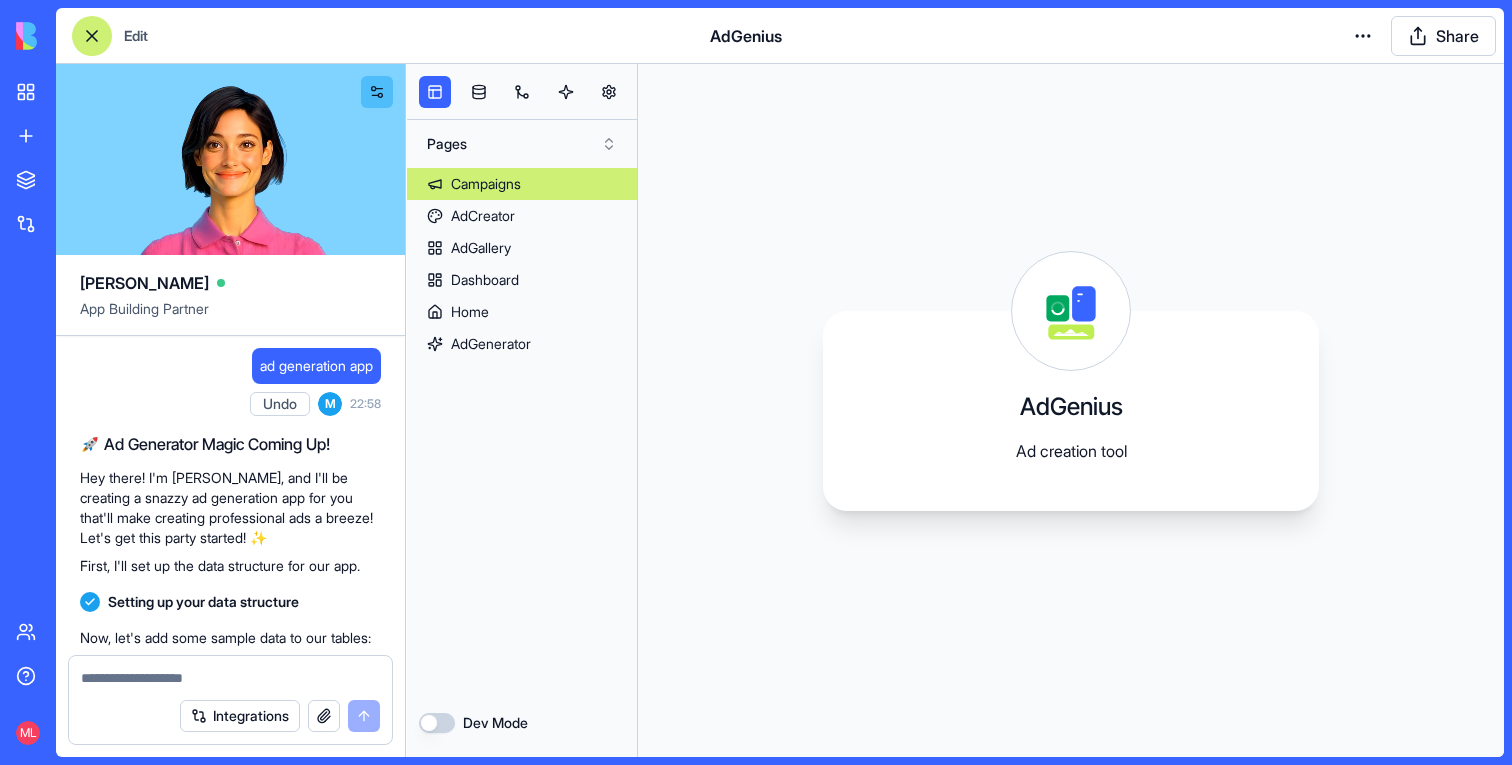 click on "ad generation app" at bounding box center [316, 366] 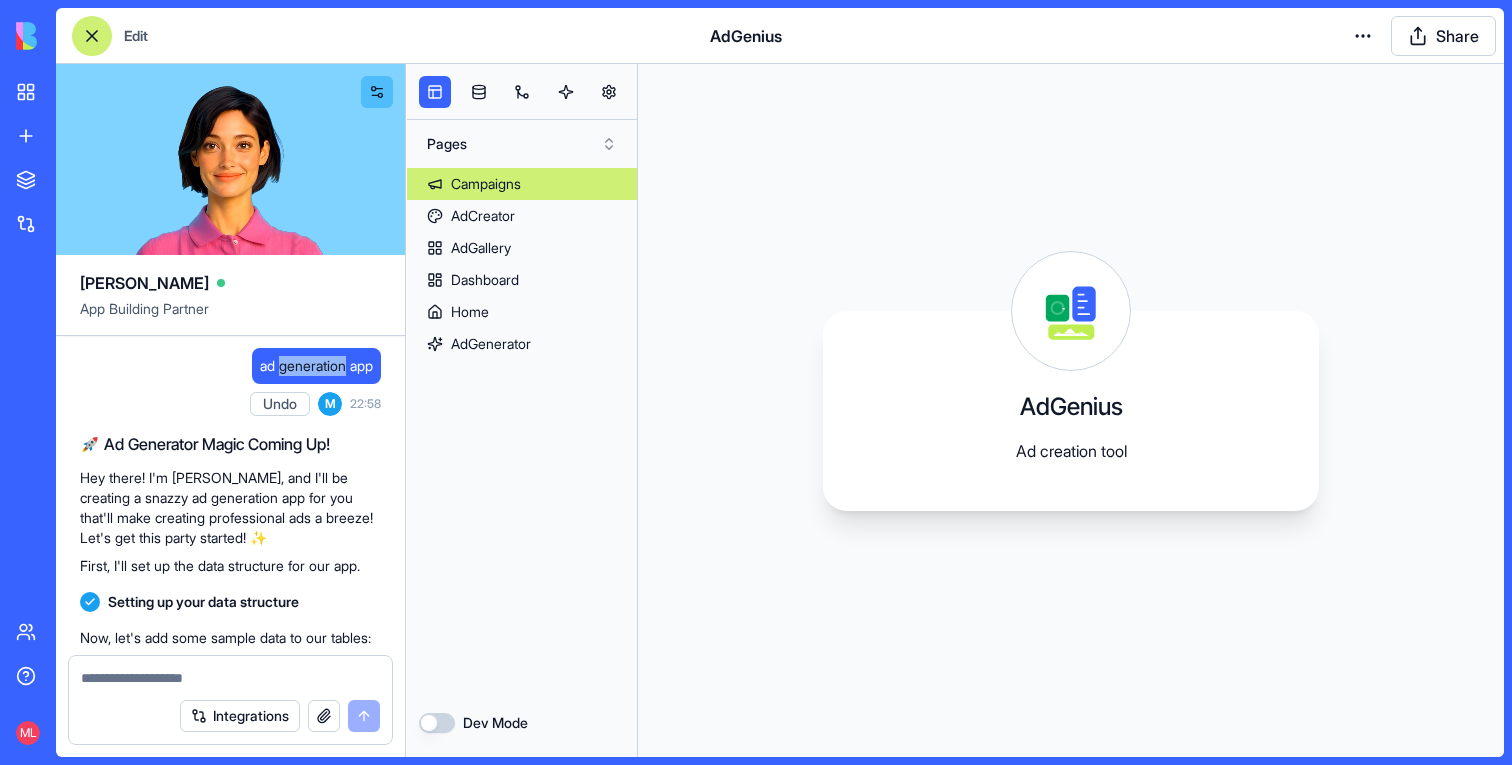 click on "ad generation app" at bounding box center (316, 366) 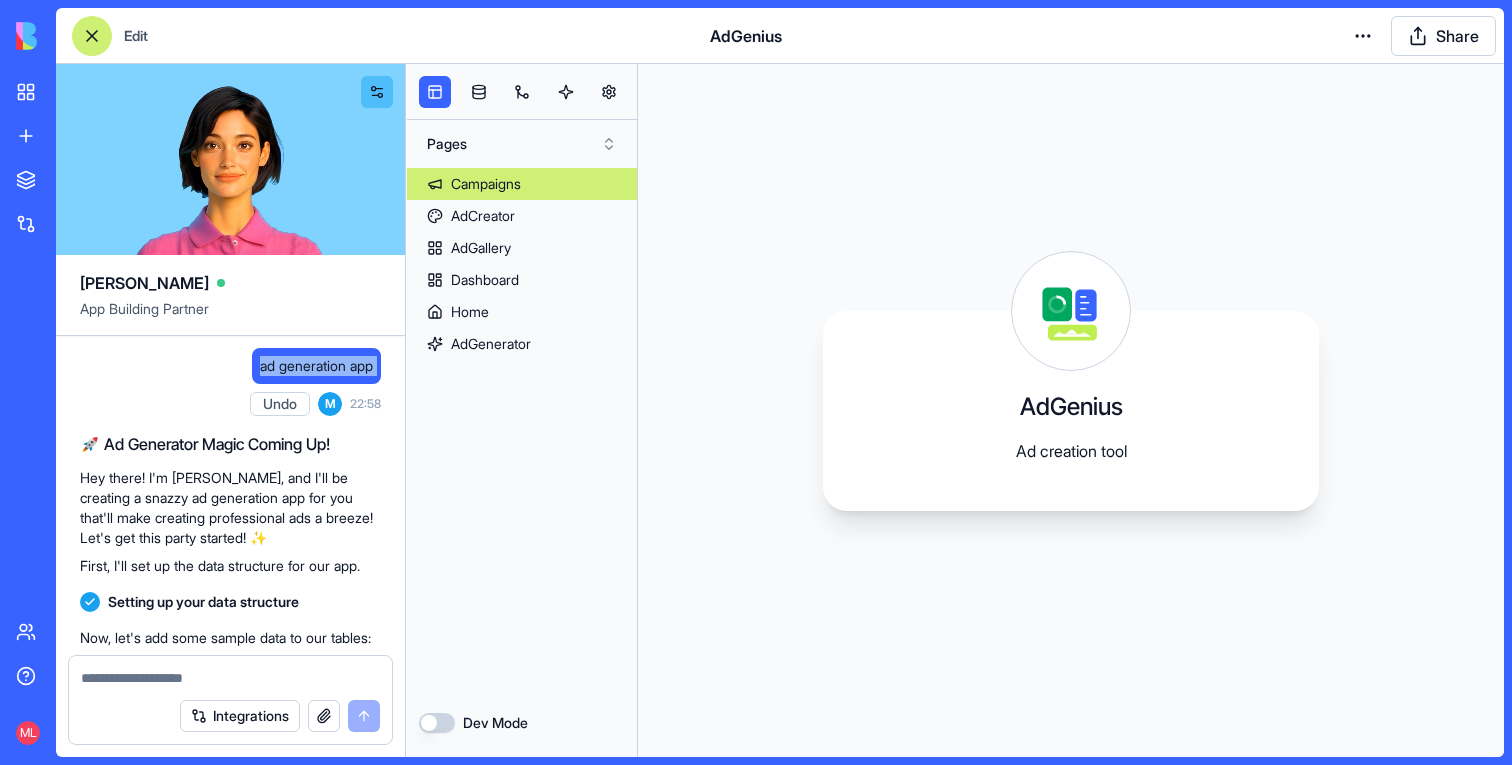 click on "ad generation app" at bounding box center (316, 366) 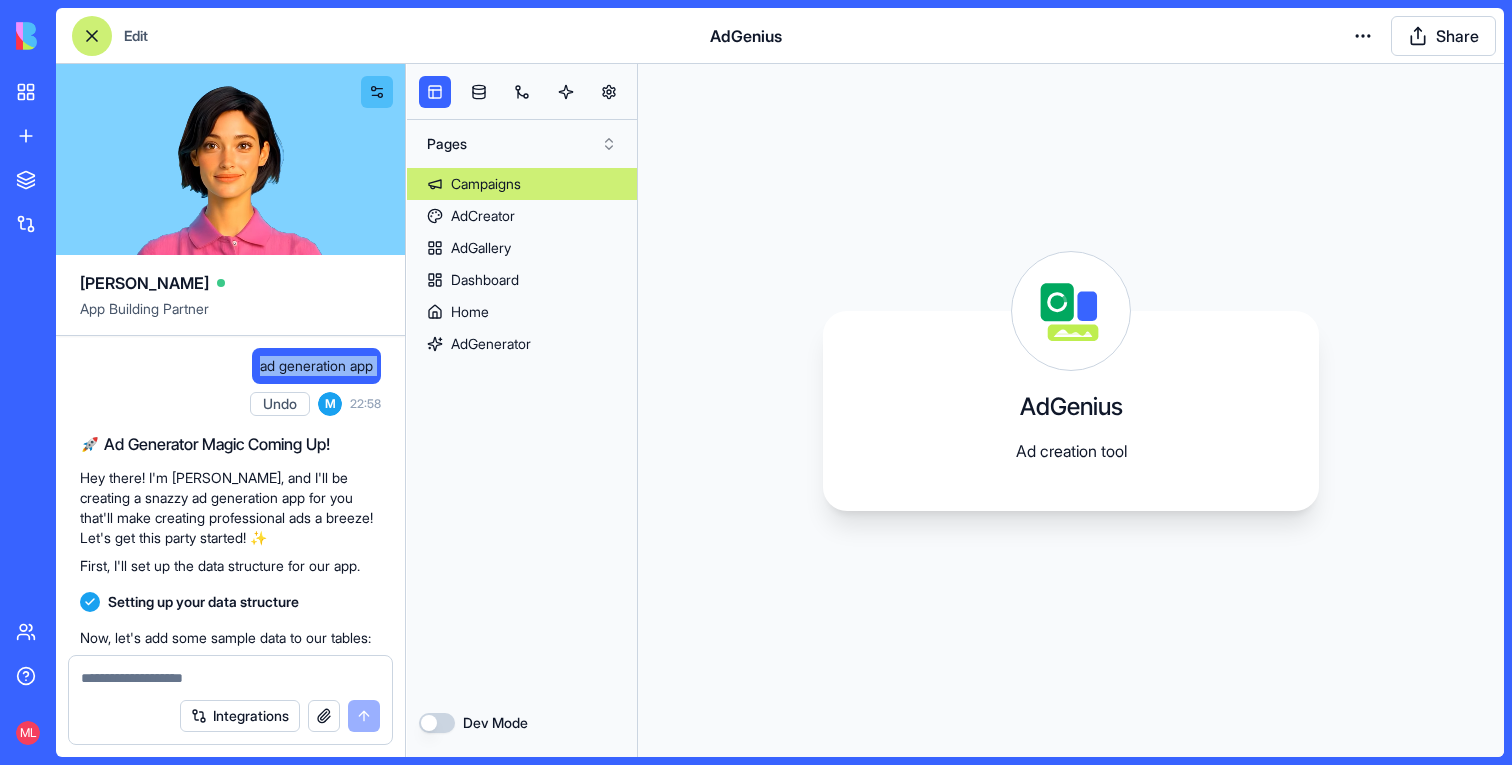 copy on "ad generation app" 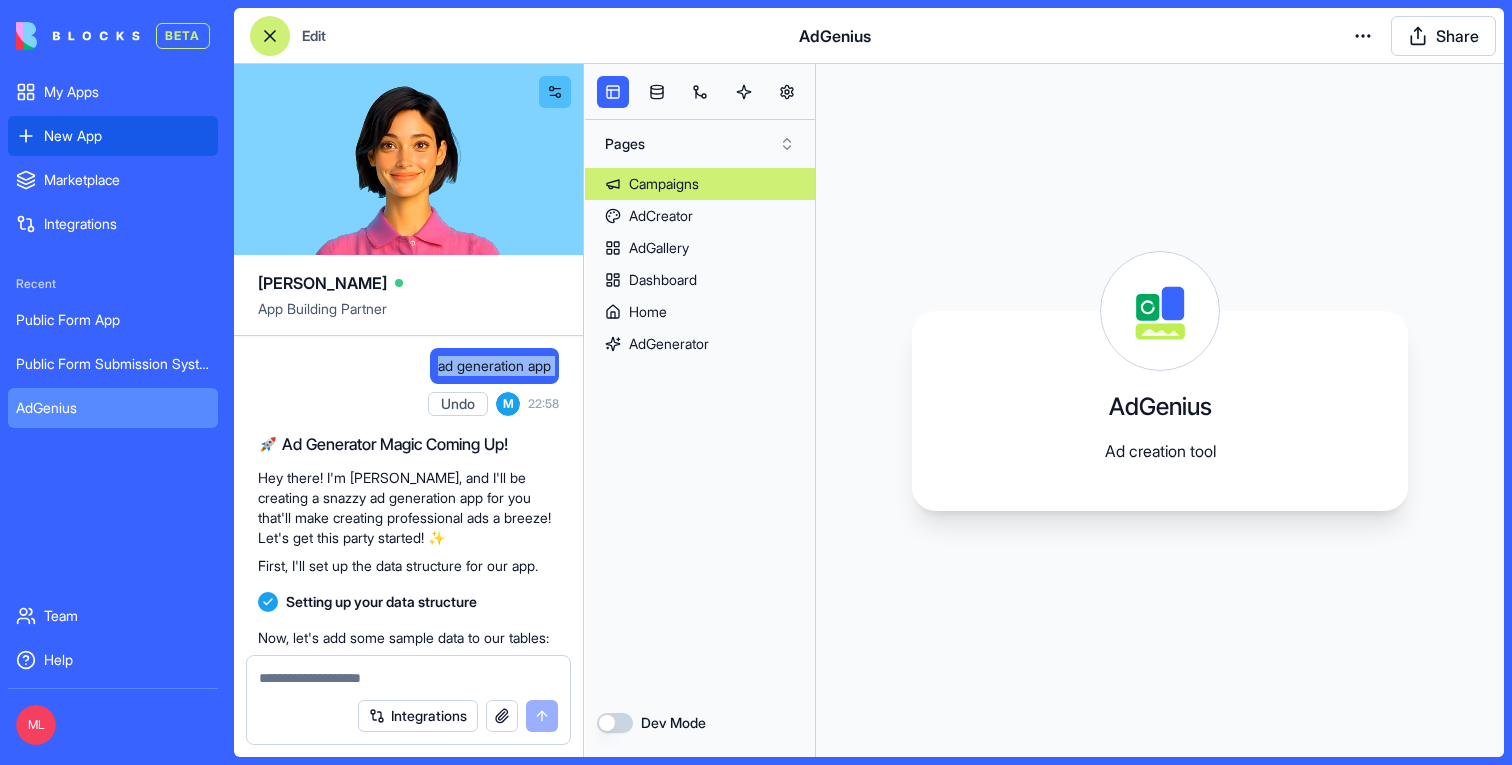 click on "New App" at bounding box center (113, 136) 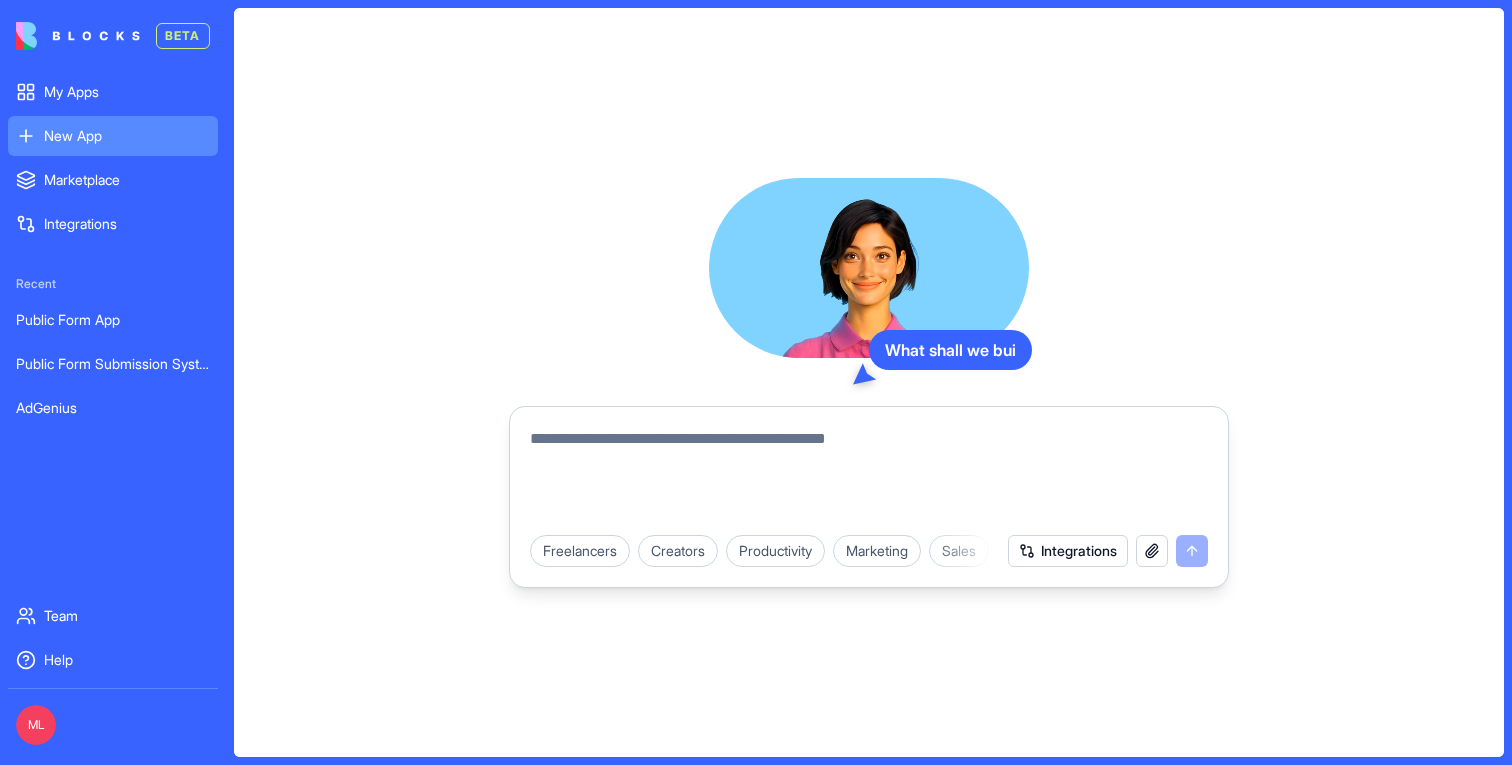 click at bounding box center (869, 475) 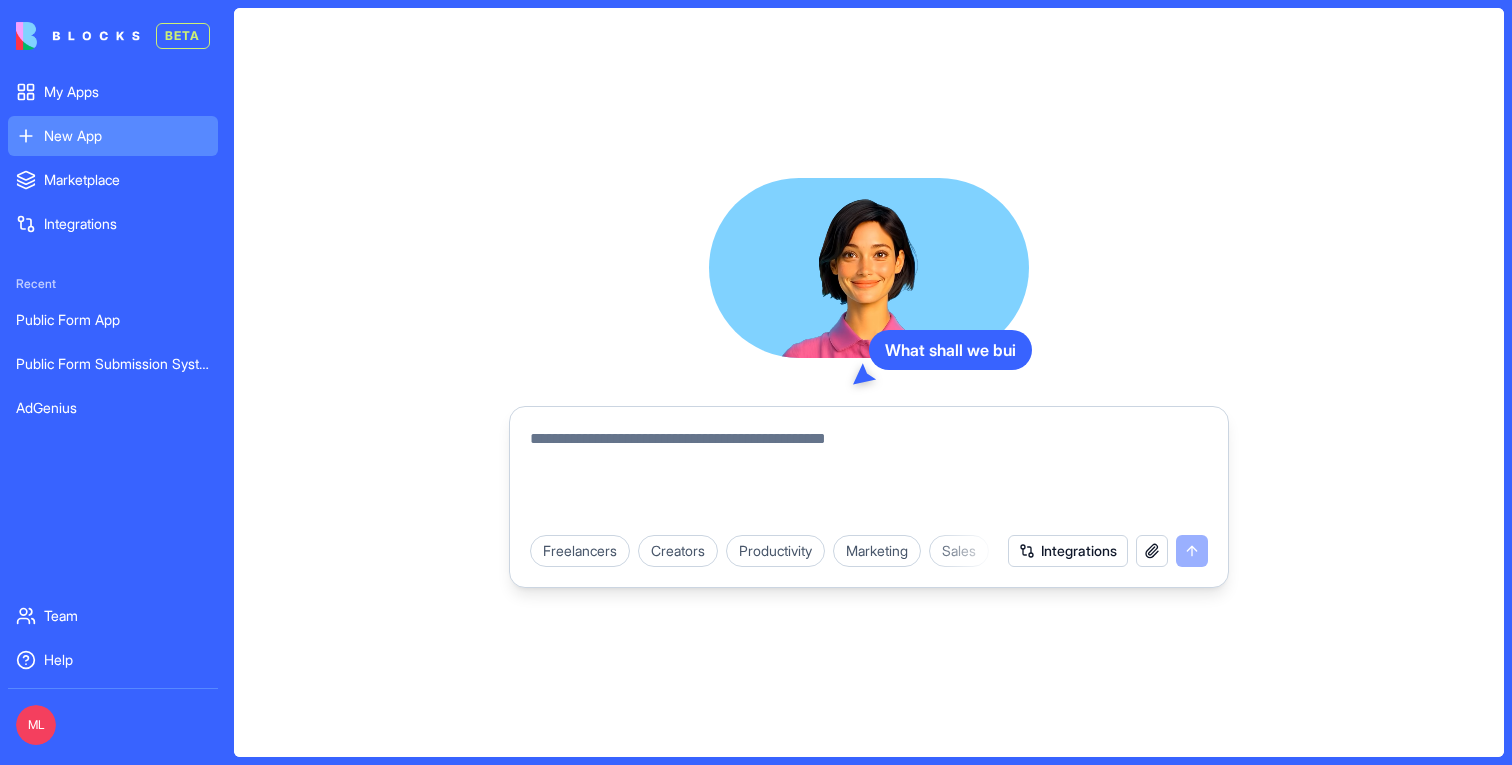 paste on "**********" 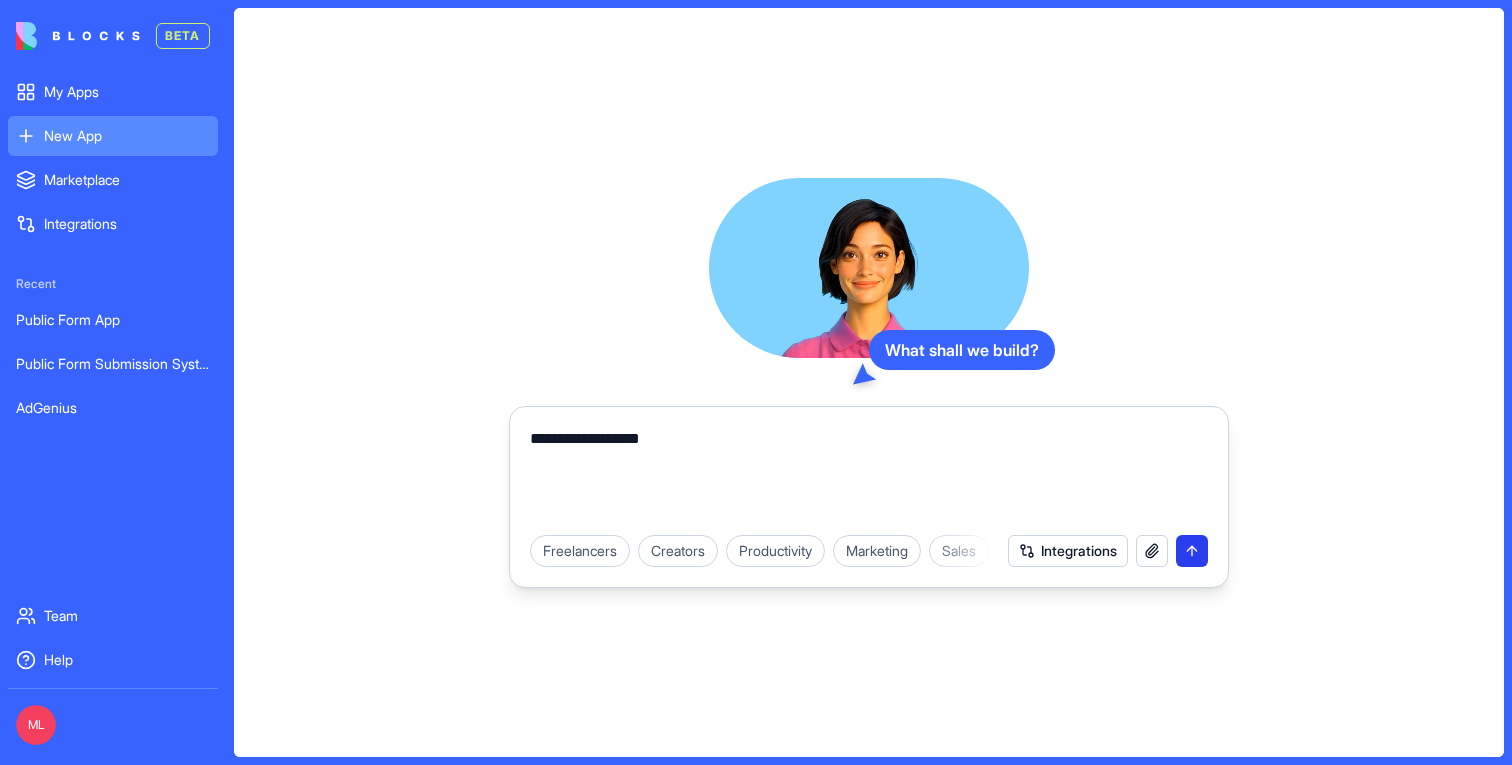 type on "**********" 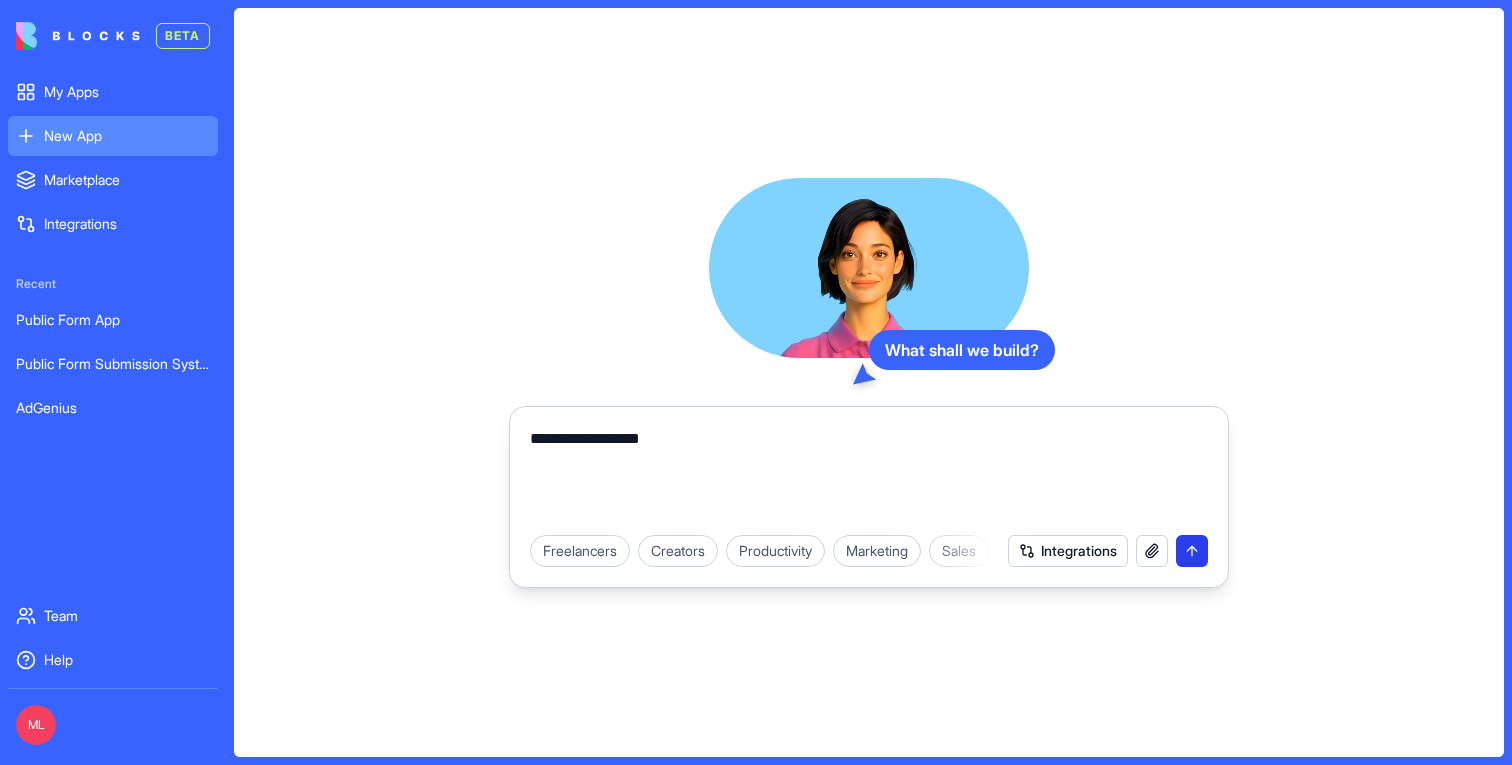 click at bounding box center [1192, 551] 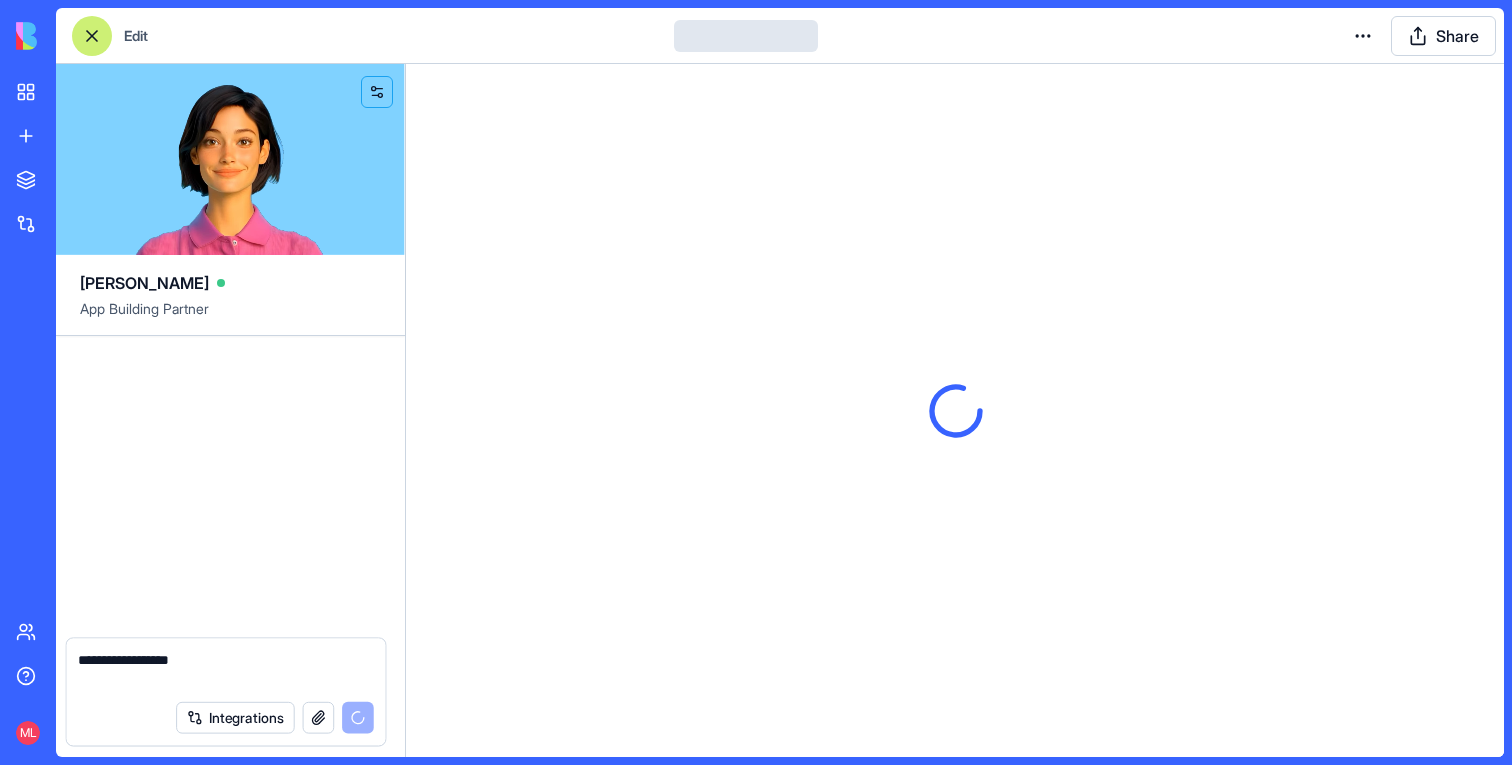 type 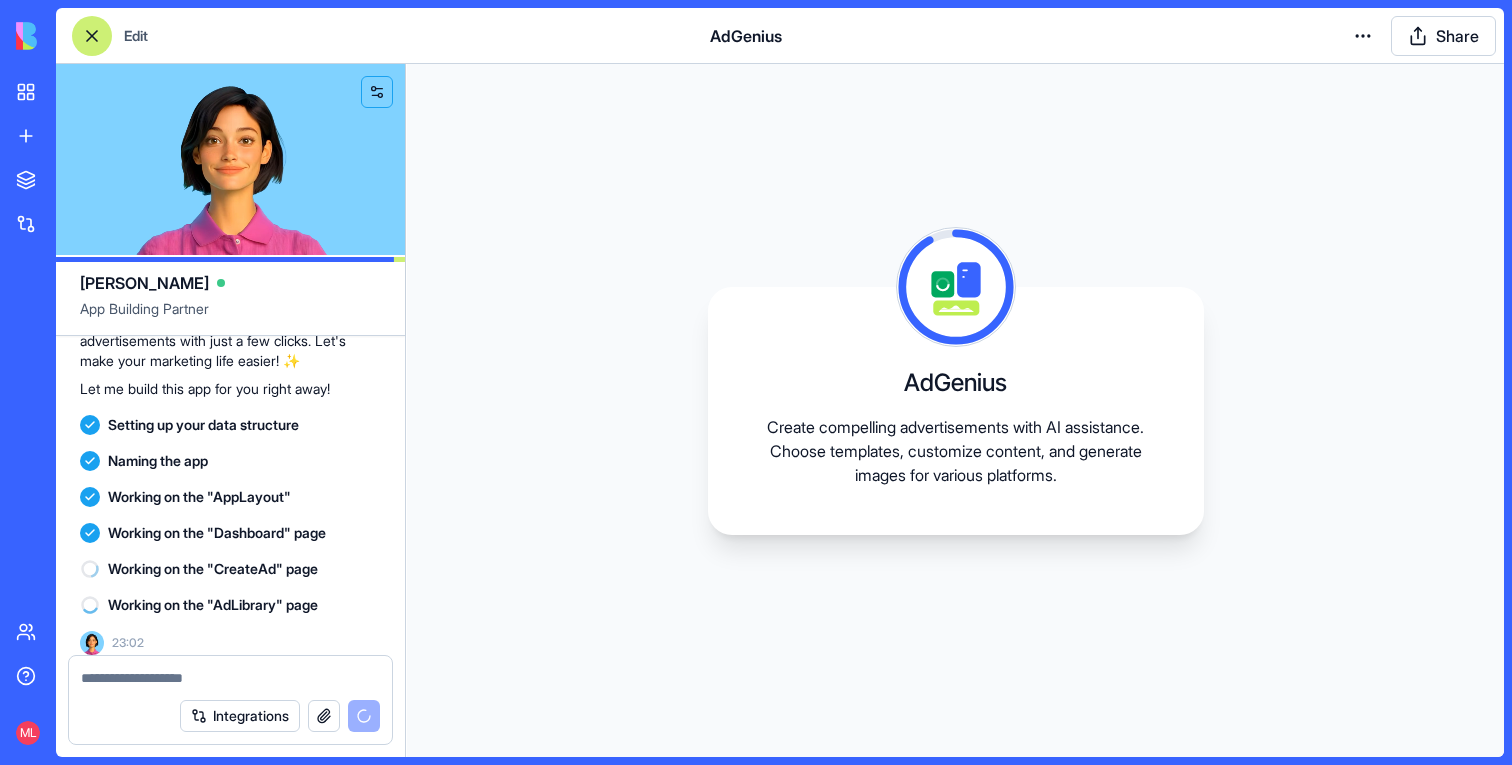 scroll, scrollTop: 209, scrollLeft: 0, axis: vertical 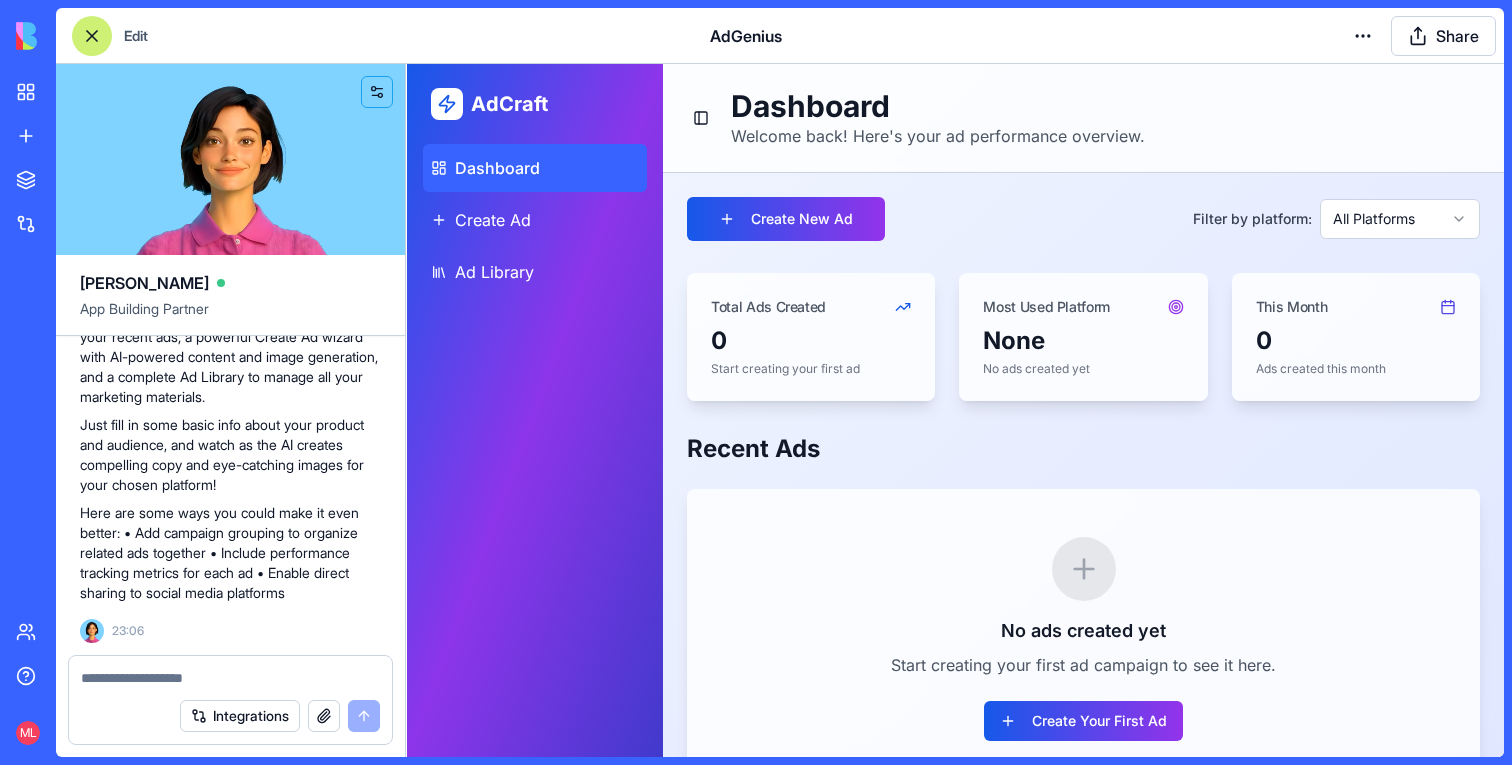 click on "My Apps New App
To pick up a draggable item, press the space bar.
While dragging, use the arrow keys to move the item.
Press space again to drop the item in its new position, or press escape to cancel.
Marketplace Integrations Team Help ML Edit AdGenius Share Ella App Building Partner ad generation app
Undo M 23:02 🚀 Ad Generator Magic Coming Up!
Hey there! I'm Ella, and I'll be creating a snazzy Ad Generation app for you. This will help you create compelling advertisements with just a few clicks. Let's make your marketing life easier! ✨
Let me build this app for you right away! Setting up your data structure Naming the app Working on the "AppLayout"  Working on the "Dashboard" page Working on the "CreateAd" page Working on the "AdLibrary" page Verifying everything works together Your AdGenius app is ready to rock and roll! 🎨 I've created a sleek ad generation platform that makes creating professional ads a breeze.
23:06 Integrations" at bounding box center [756, 382] 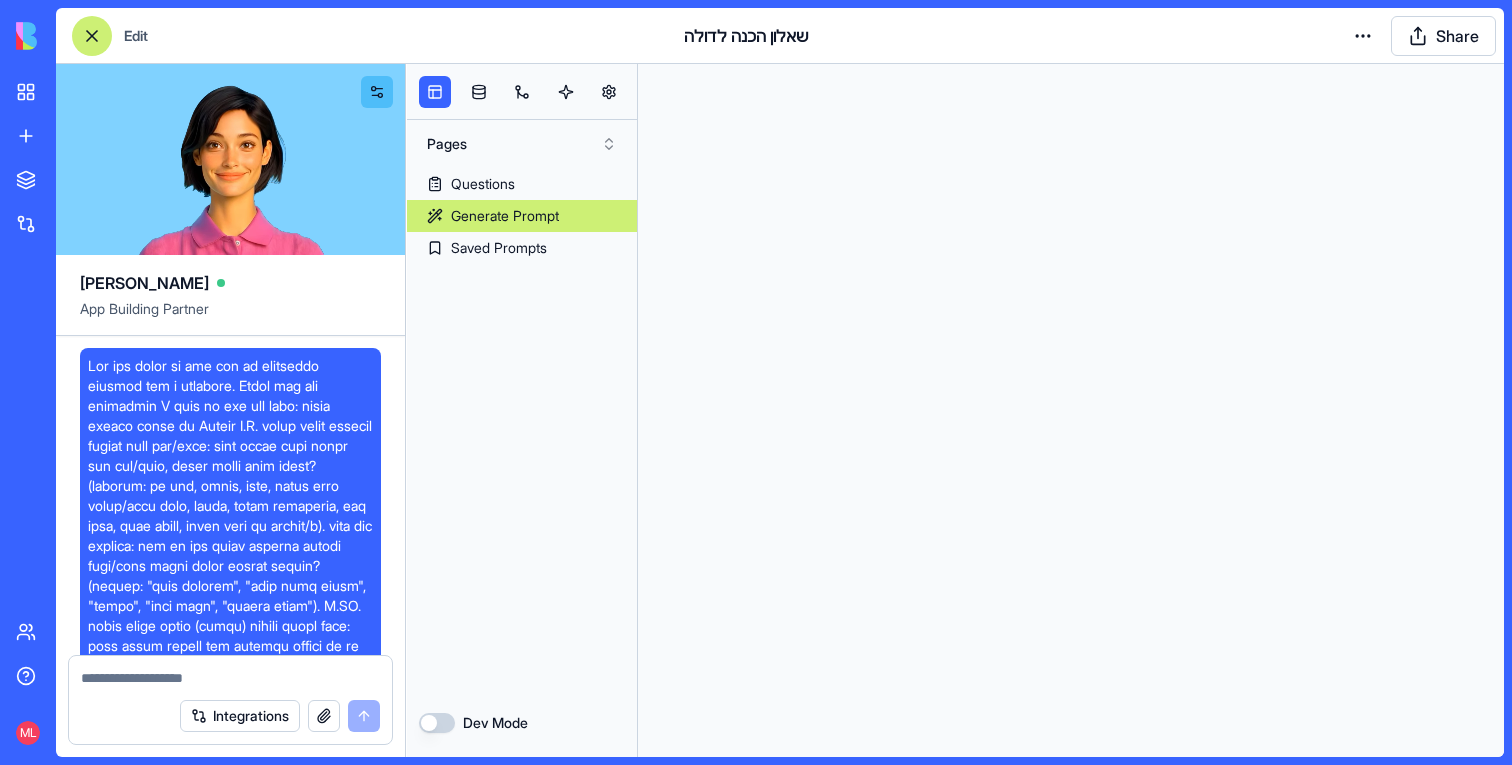 scroll, scrollTop: 0, scrollLeft: 0, axis: both 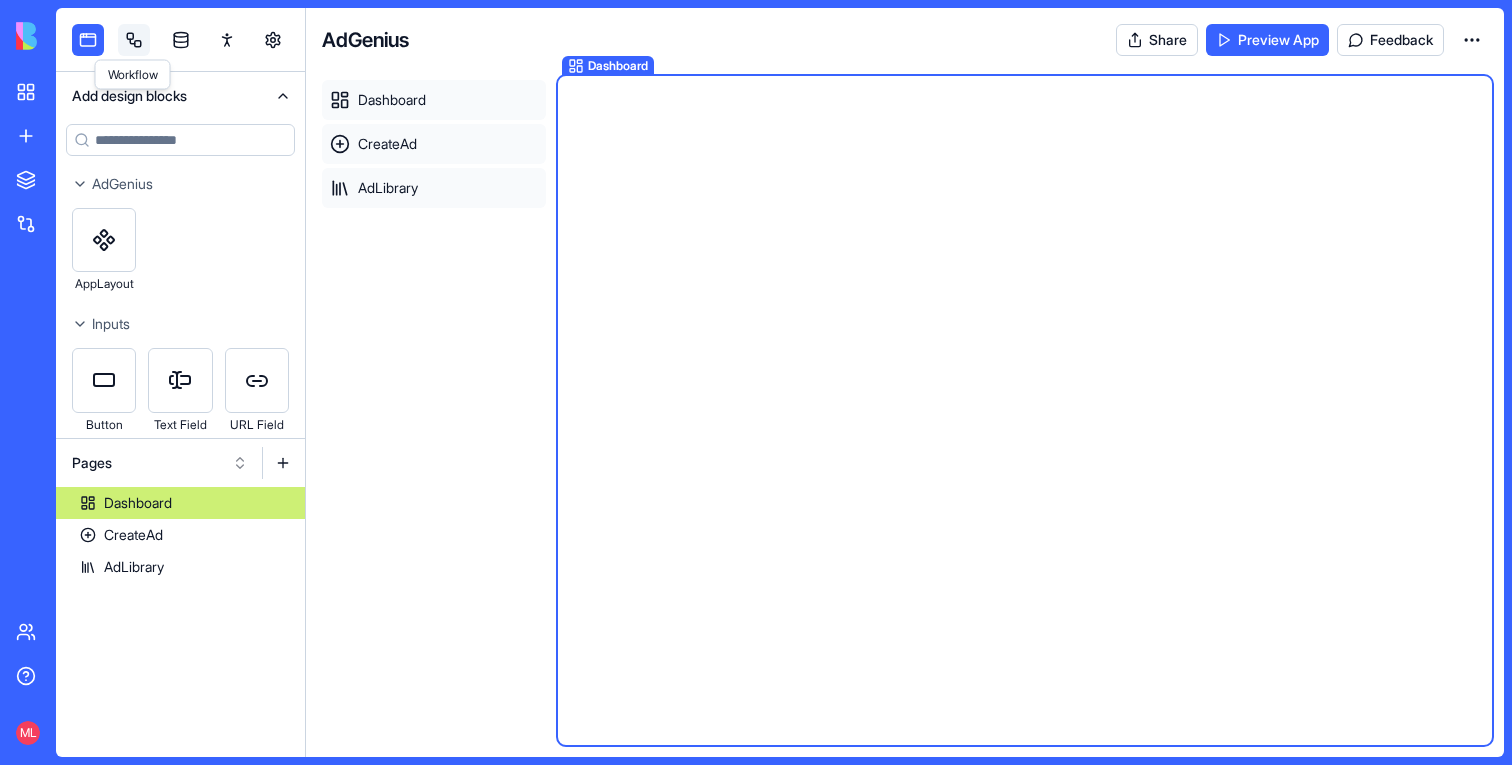 click at bounding box center [134, 40] 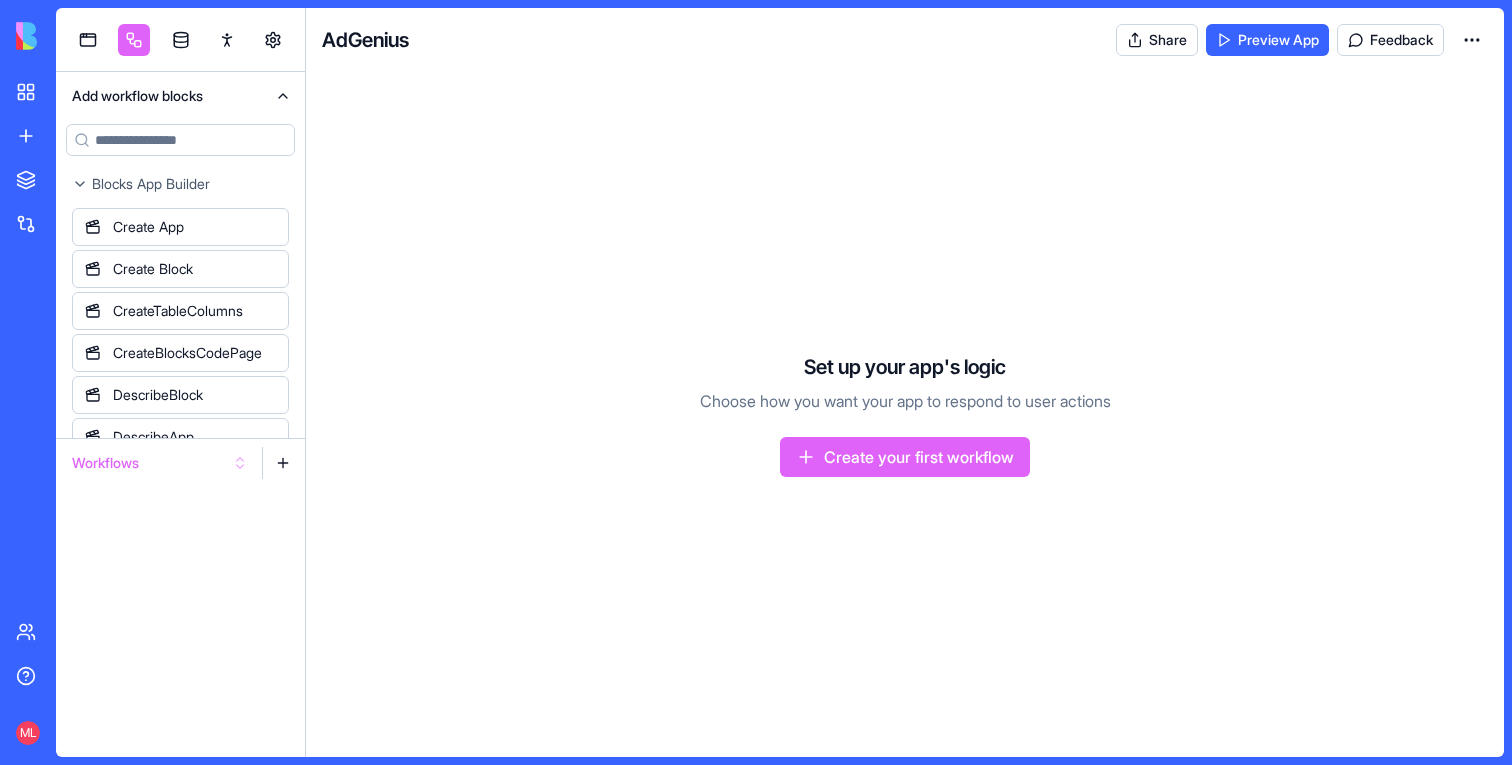 click on "Workflows" at bounding box center (160, 463) 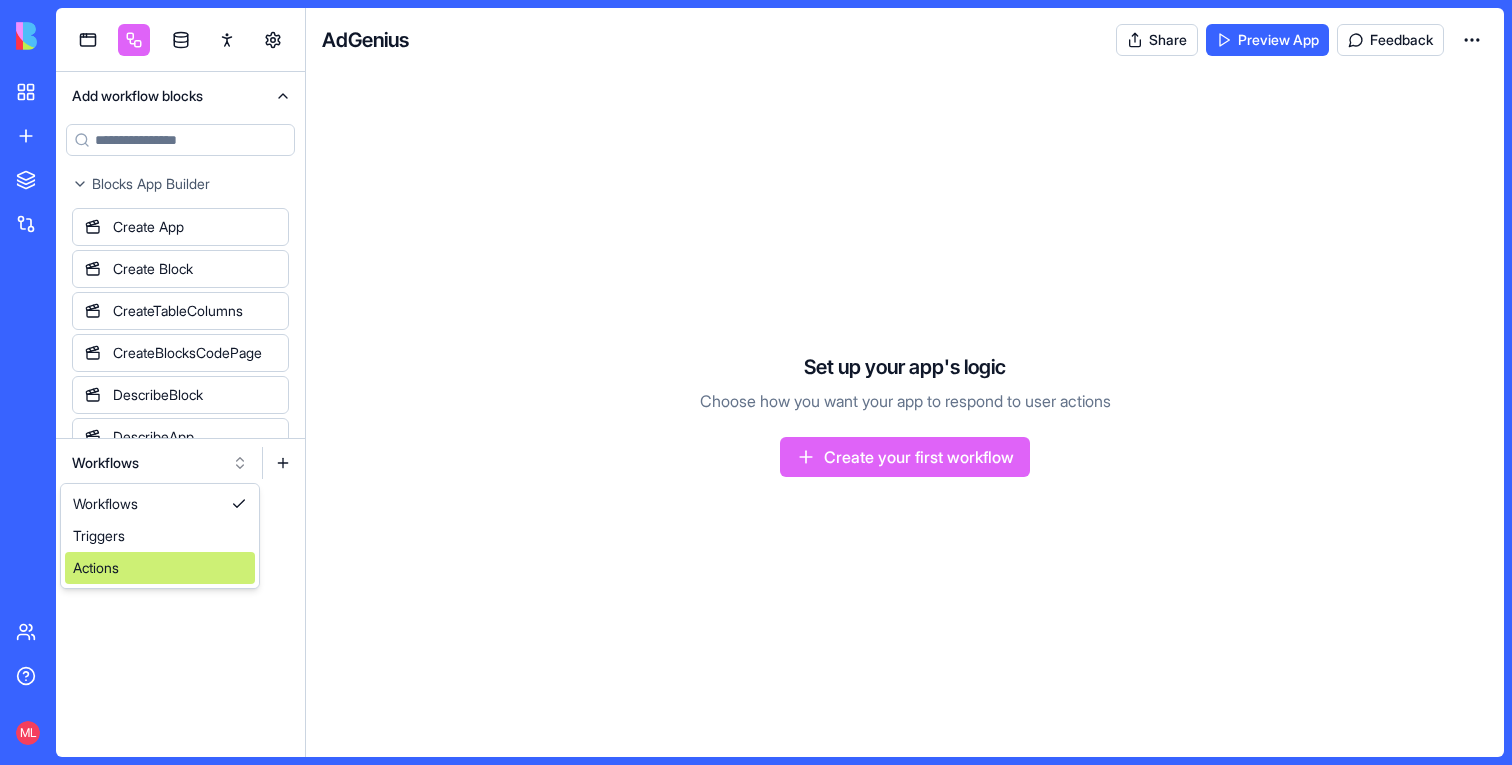 click on "Actions" at bounding box center (160, 568) 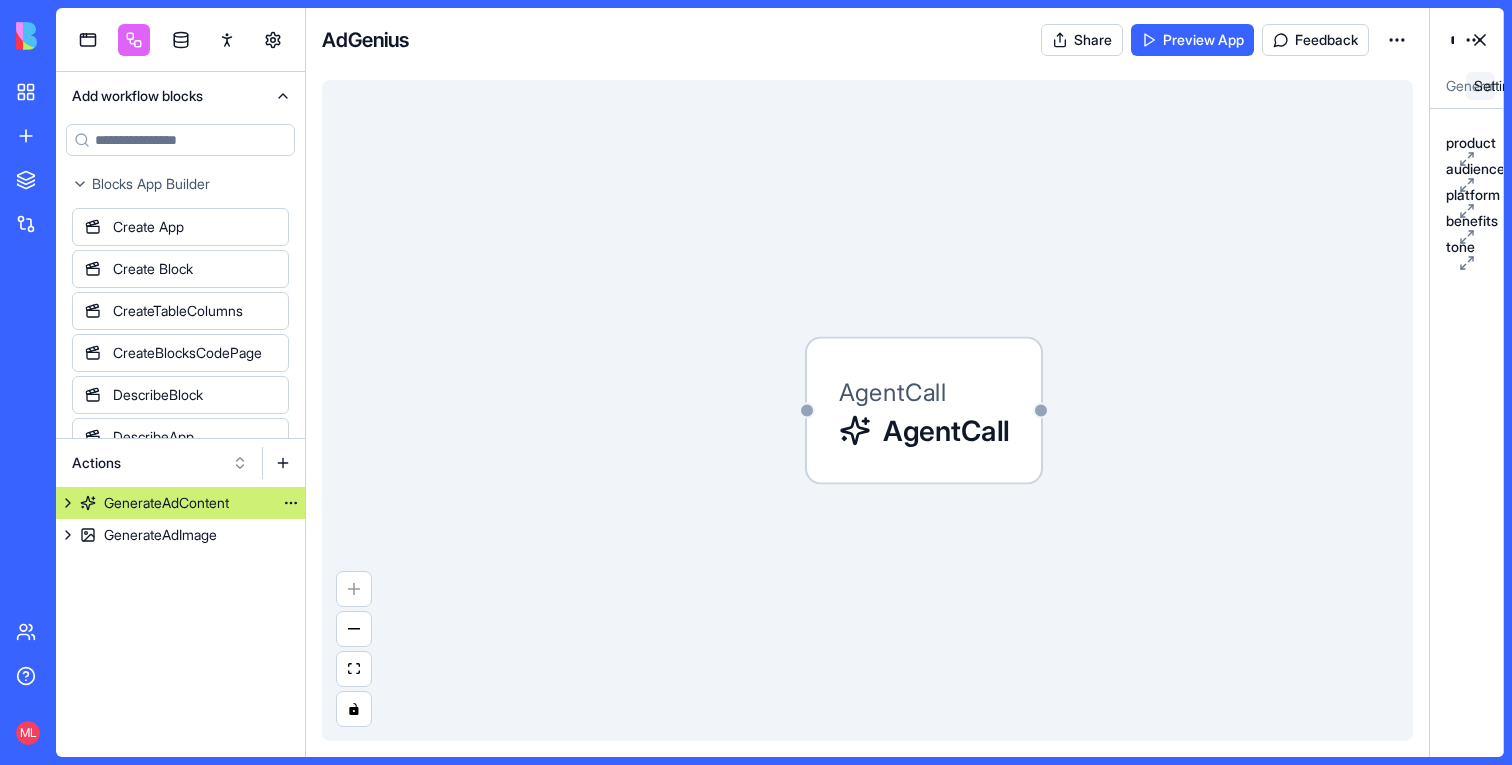 click on "GenerateAdContent" at bounding box center [166, 503] 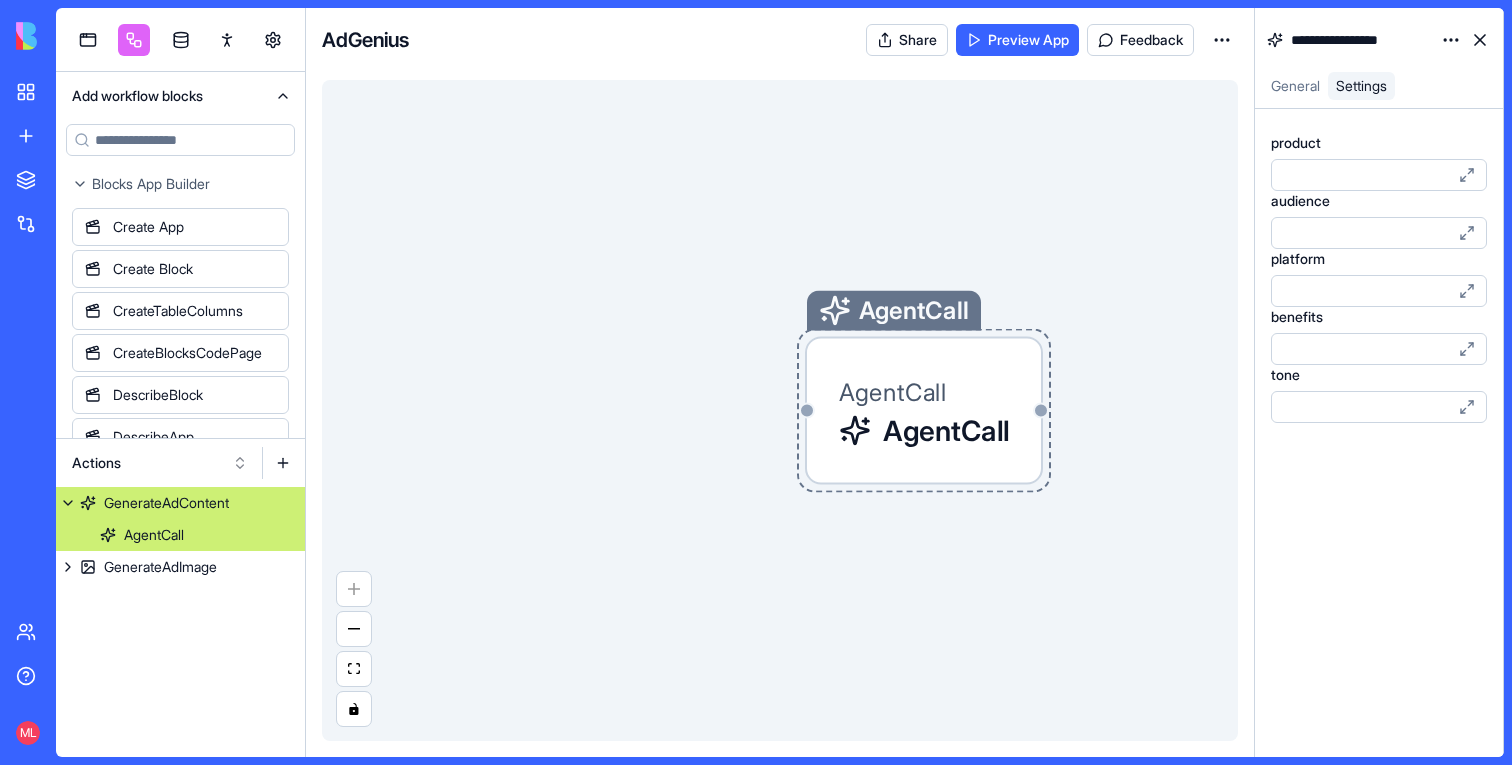 click on "AgentCall" at bounding box center (893, 392) 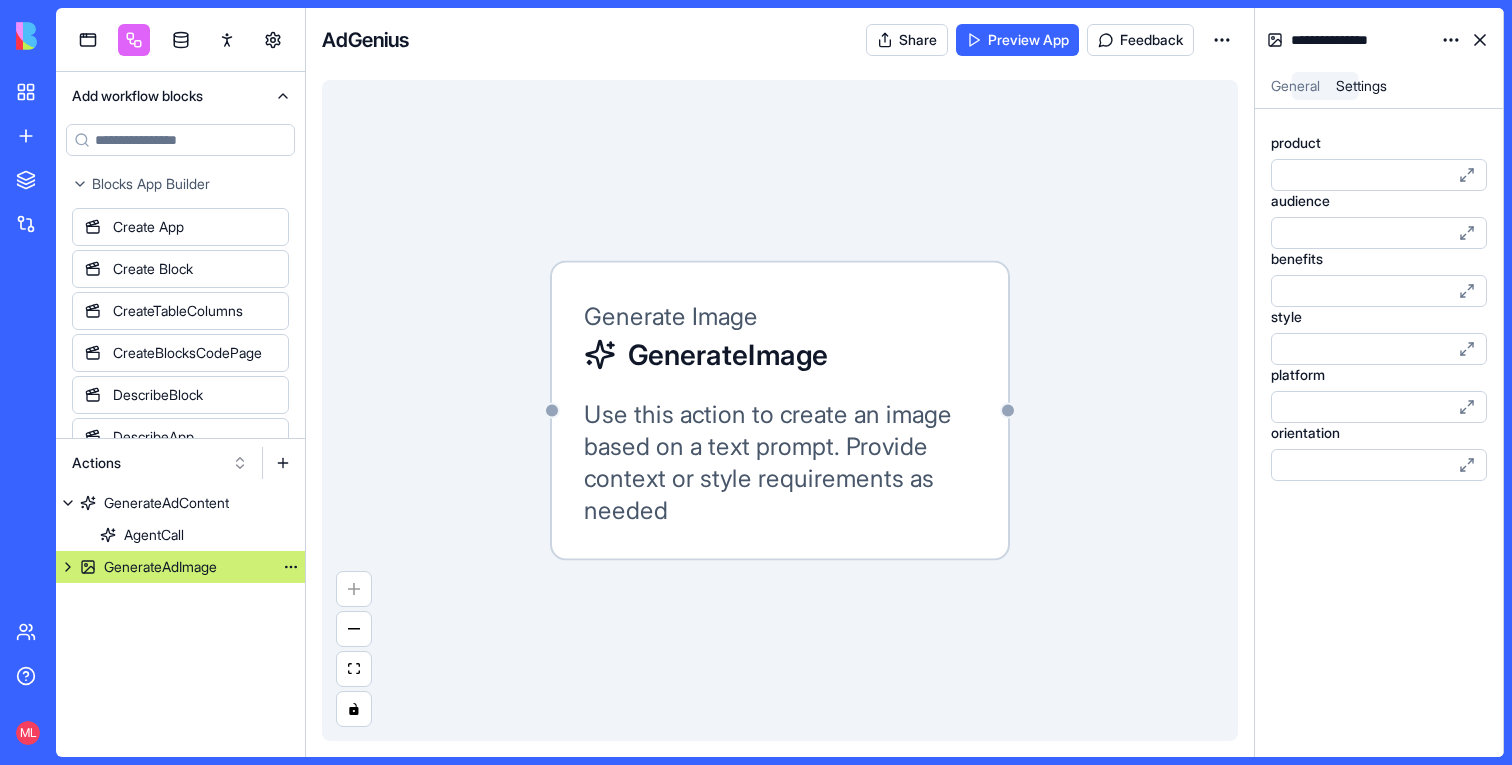 click on "GenerateAdImage" at bounding box center [160, 567] 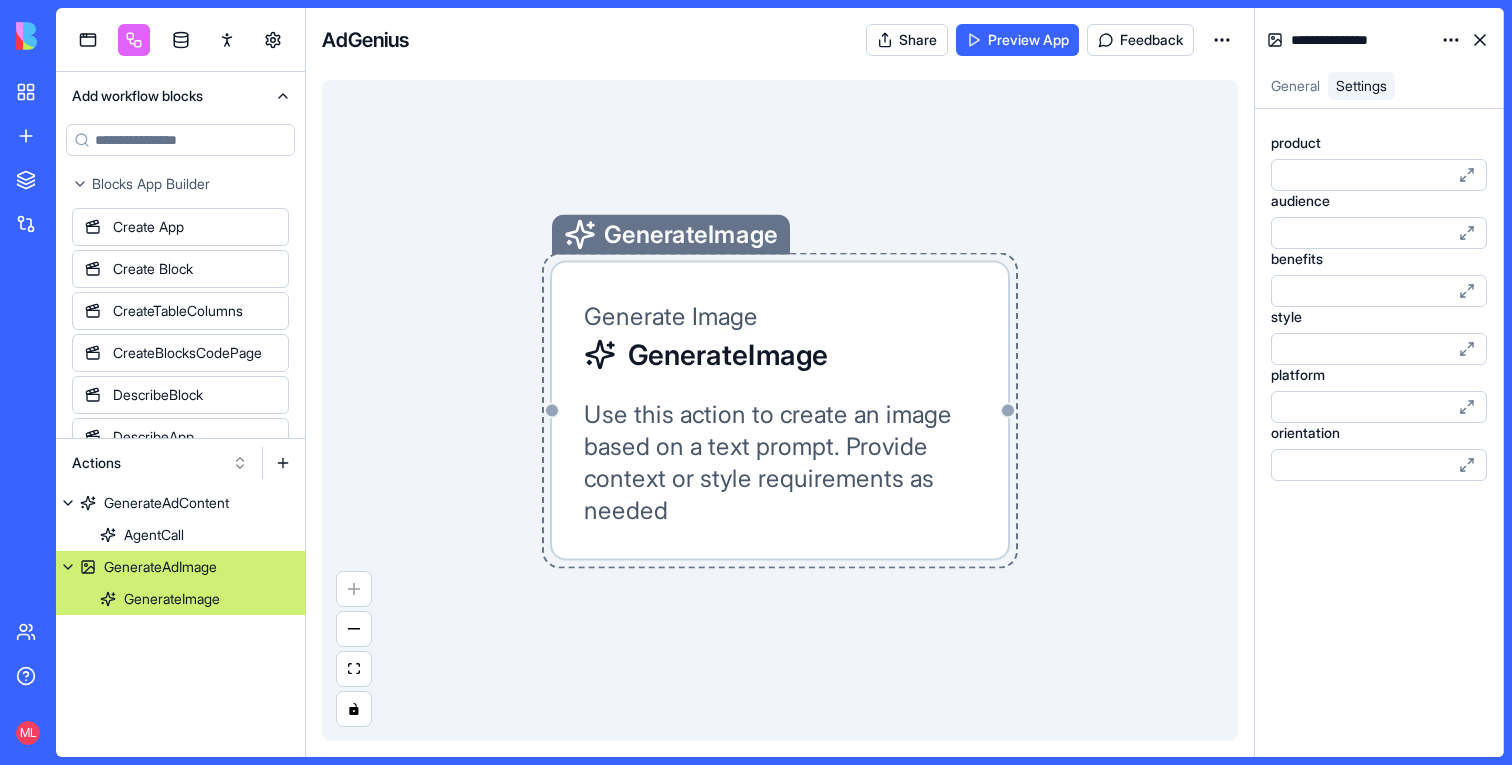click on "Use this action to create an image based on a text prompt. Provide context or style requirements as needed" at bounding box center [780, 463] 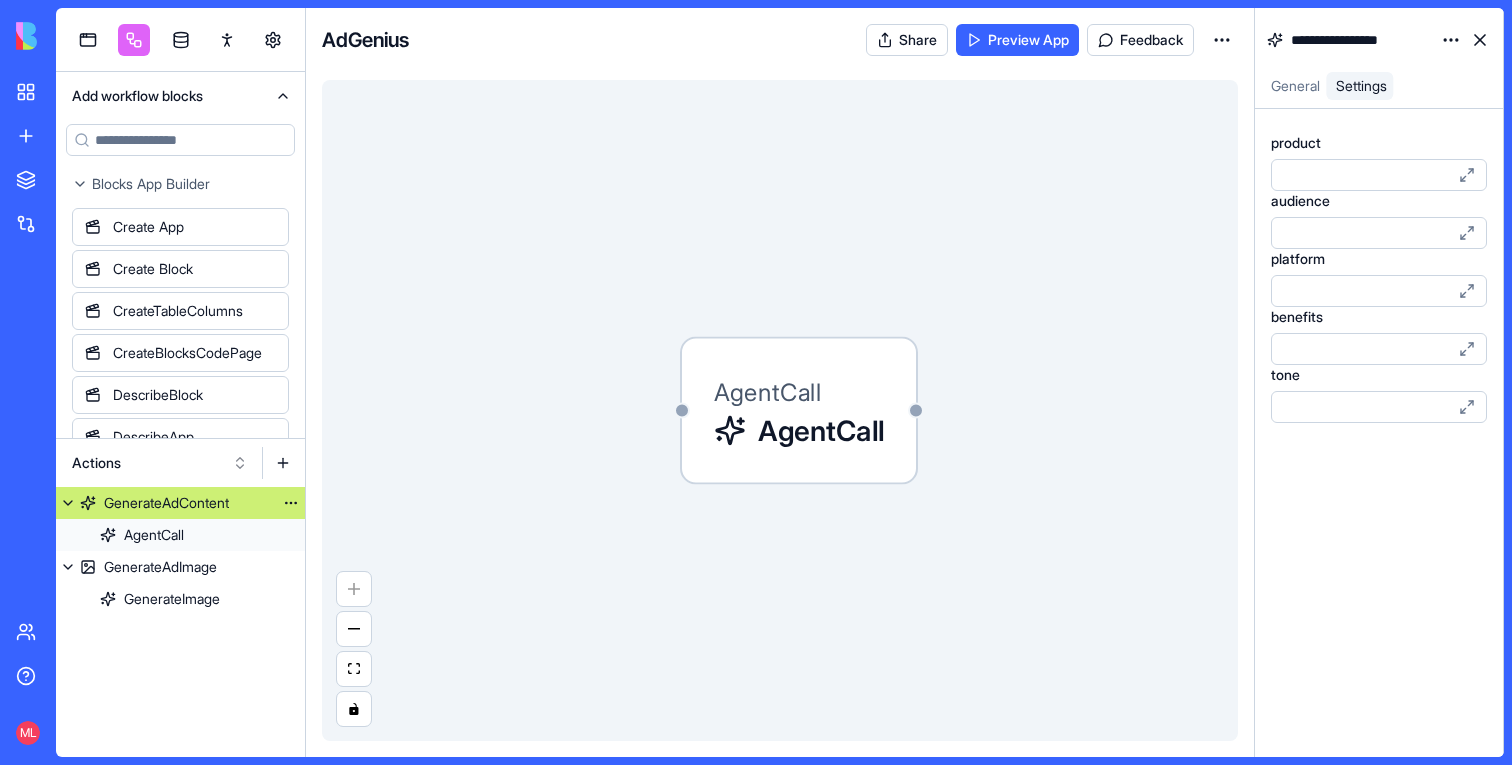 click on "GenerateAdContent" at bounding box center [166, 503] 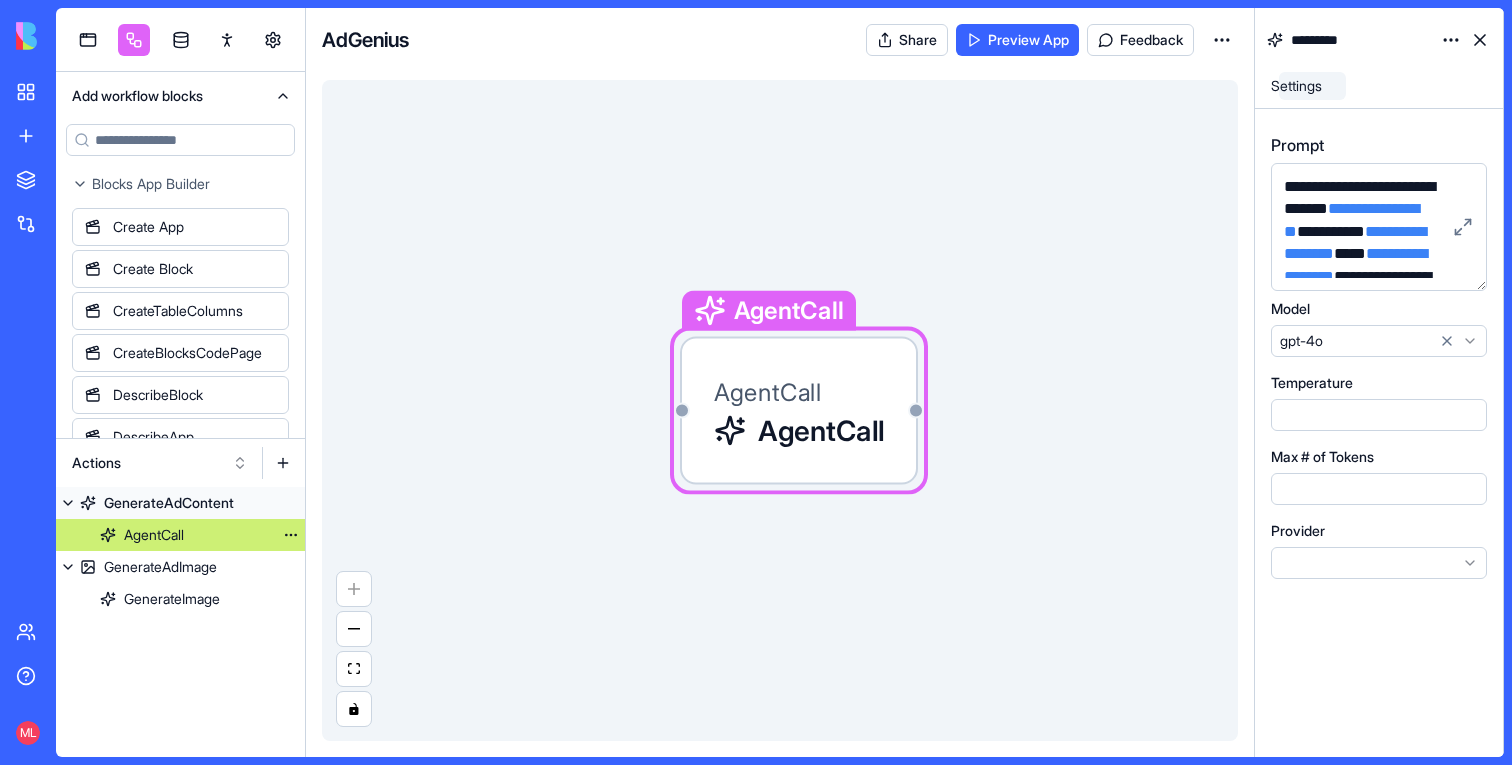 click on "AgentCall" at bounding box center (154, 535) 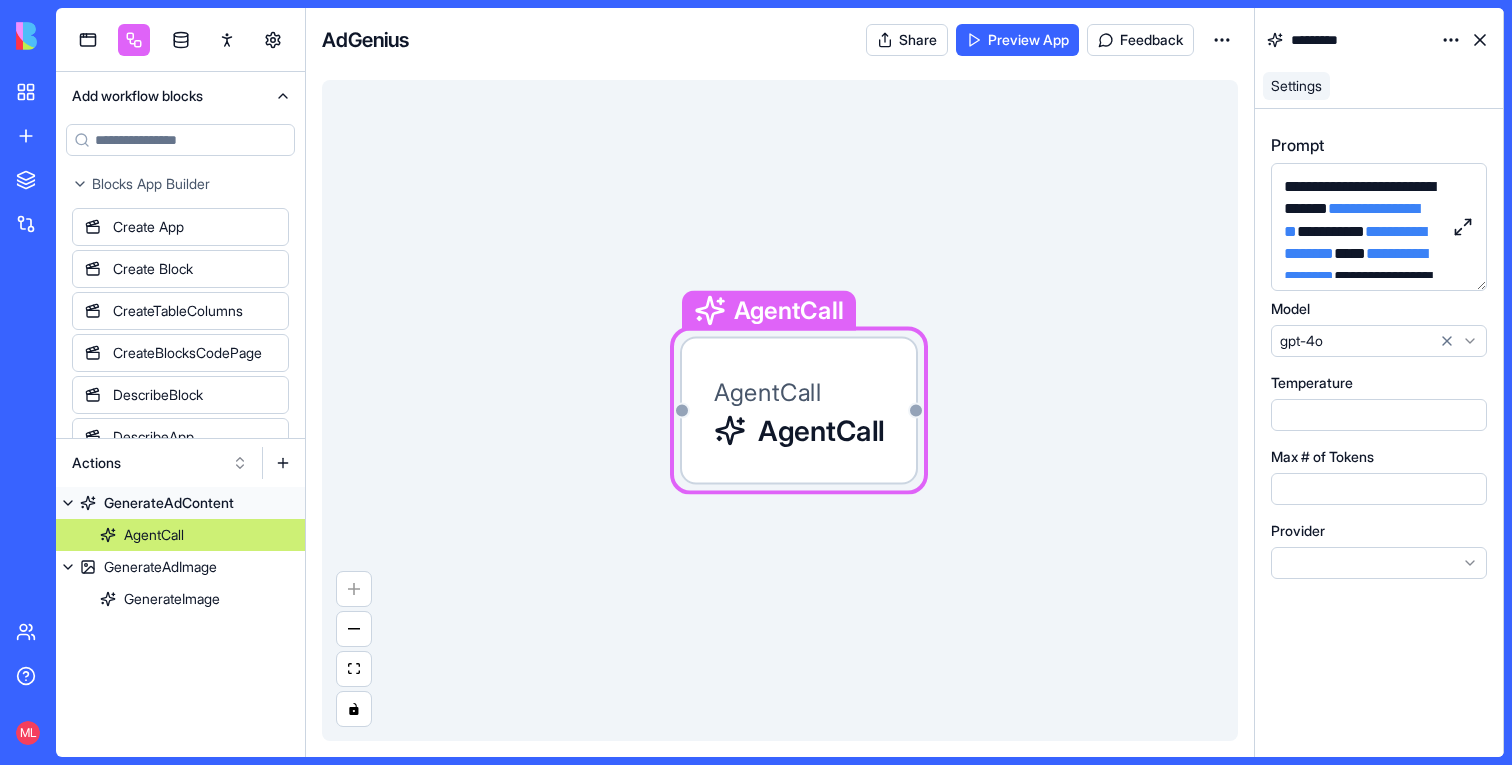 click at bounding box center (1463, 227) 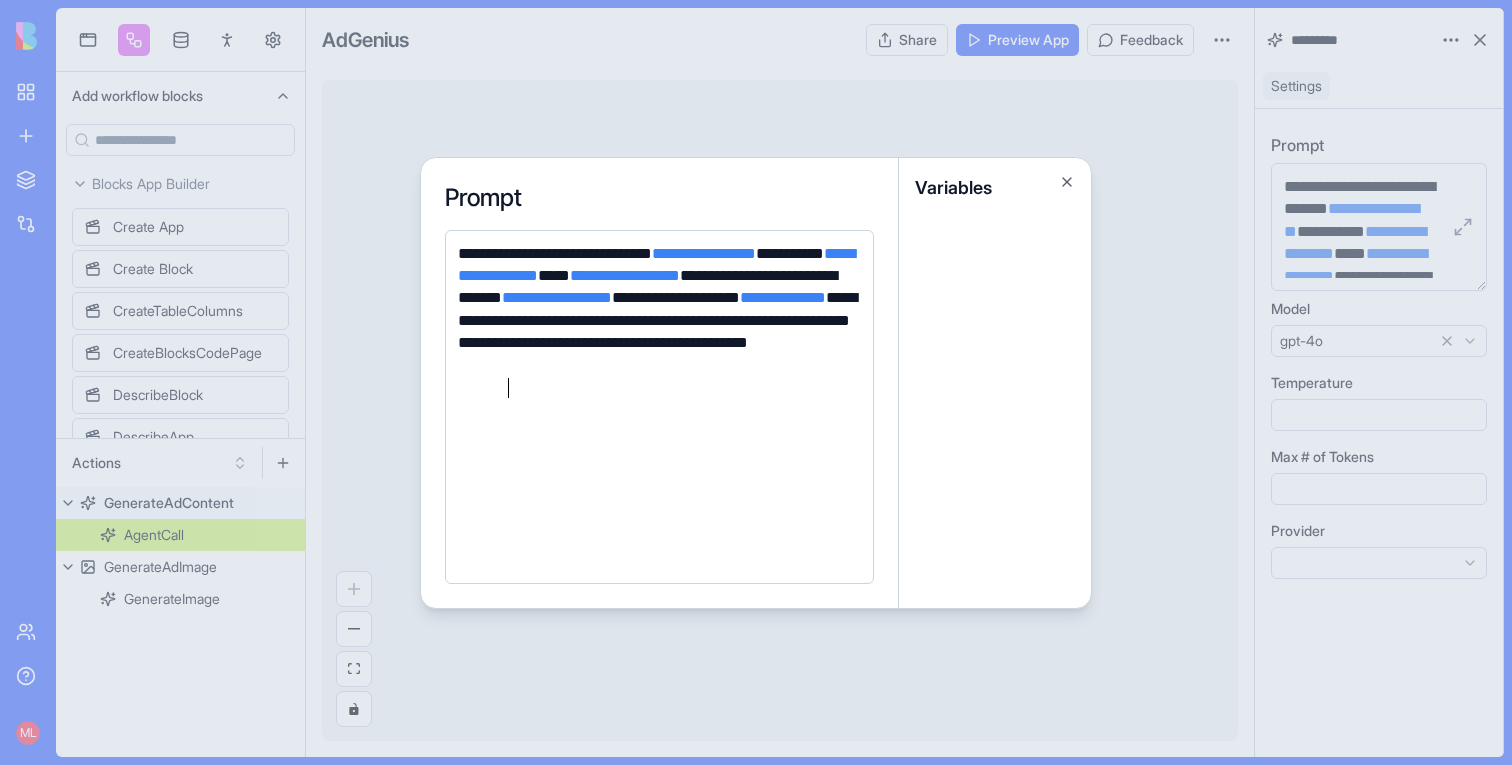 click at bounding box center (756, 382) 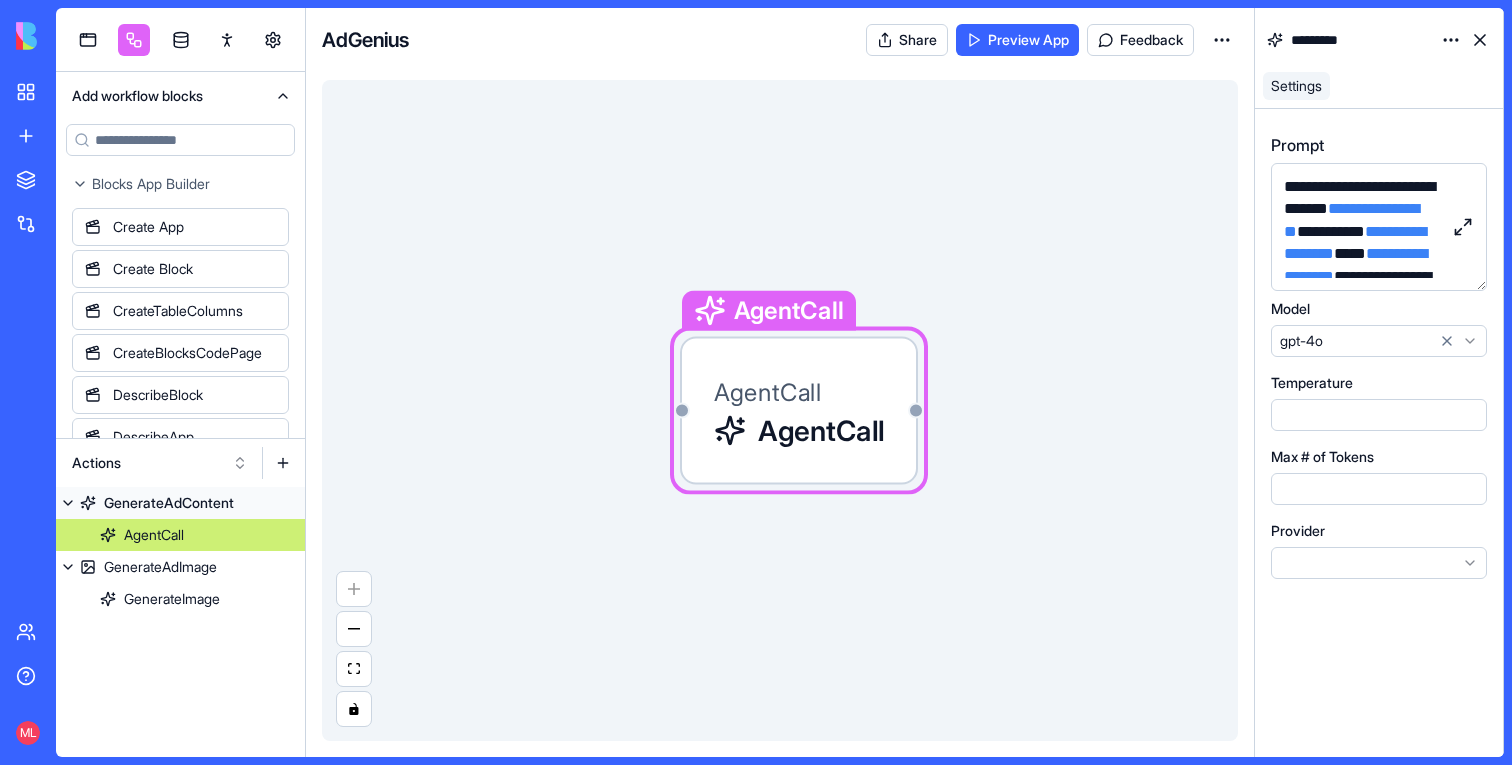 click at bounding box center [1463, 227] 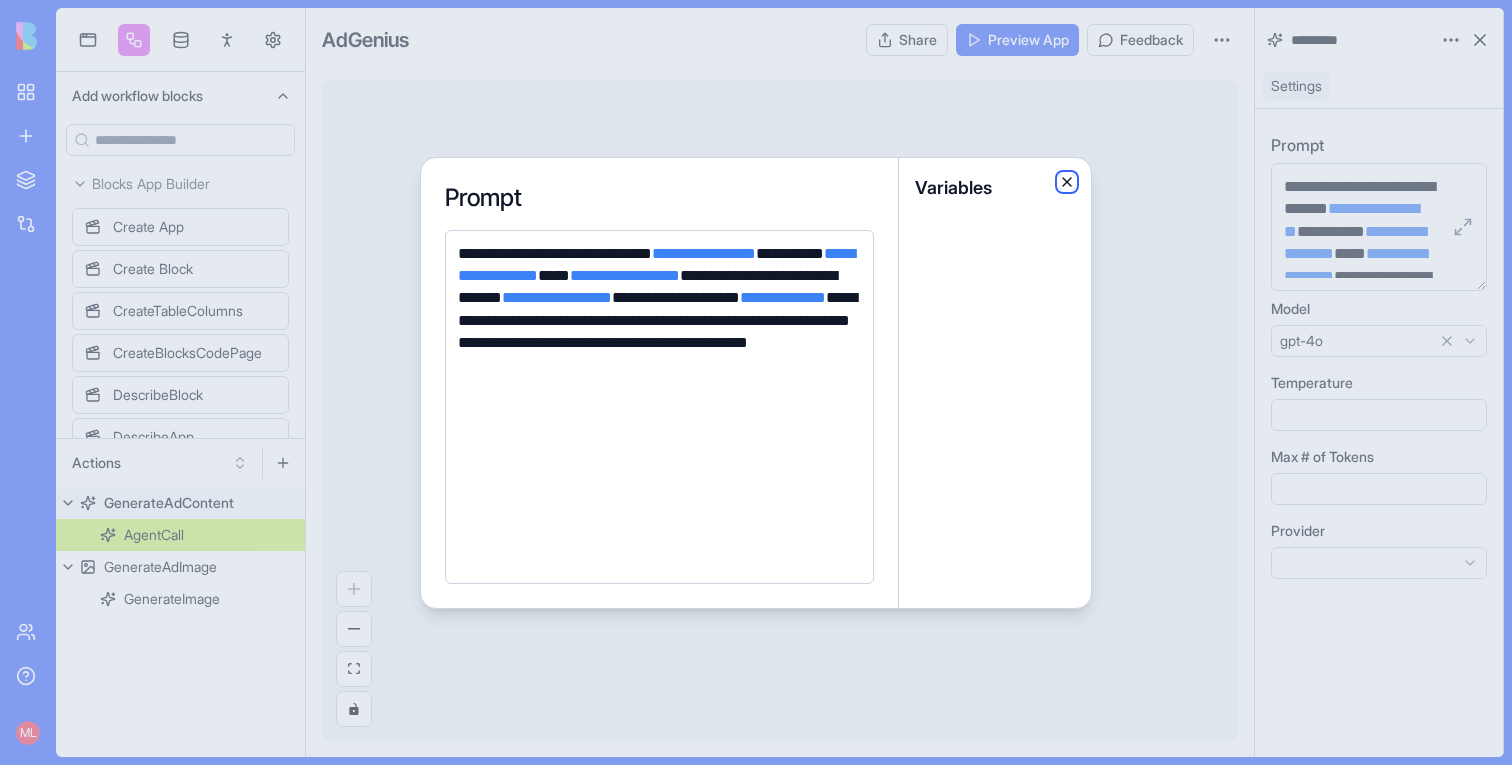 click 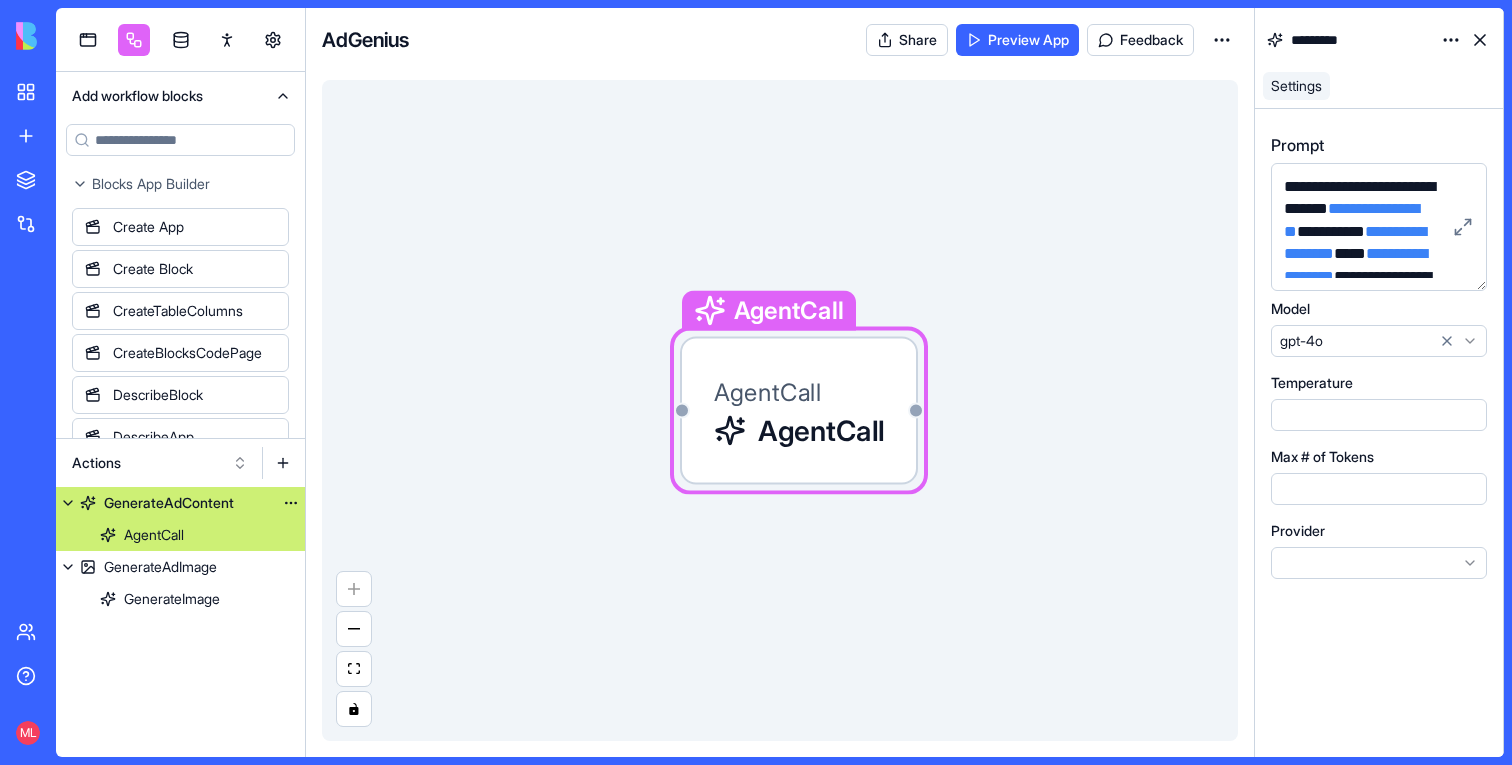click on "GenerateAdContent" at bounding box center [169, 503] 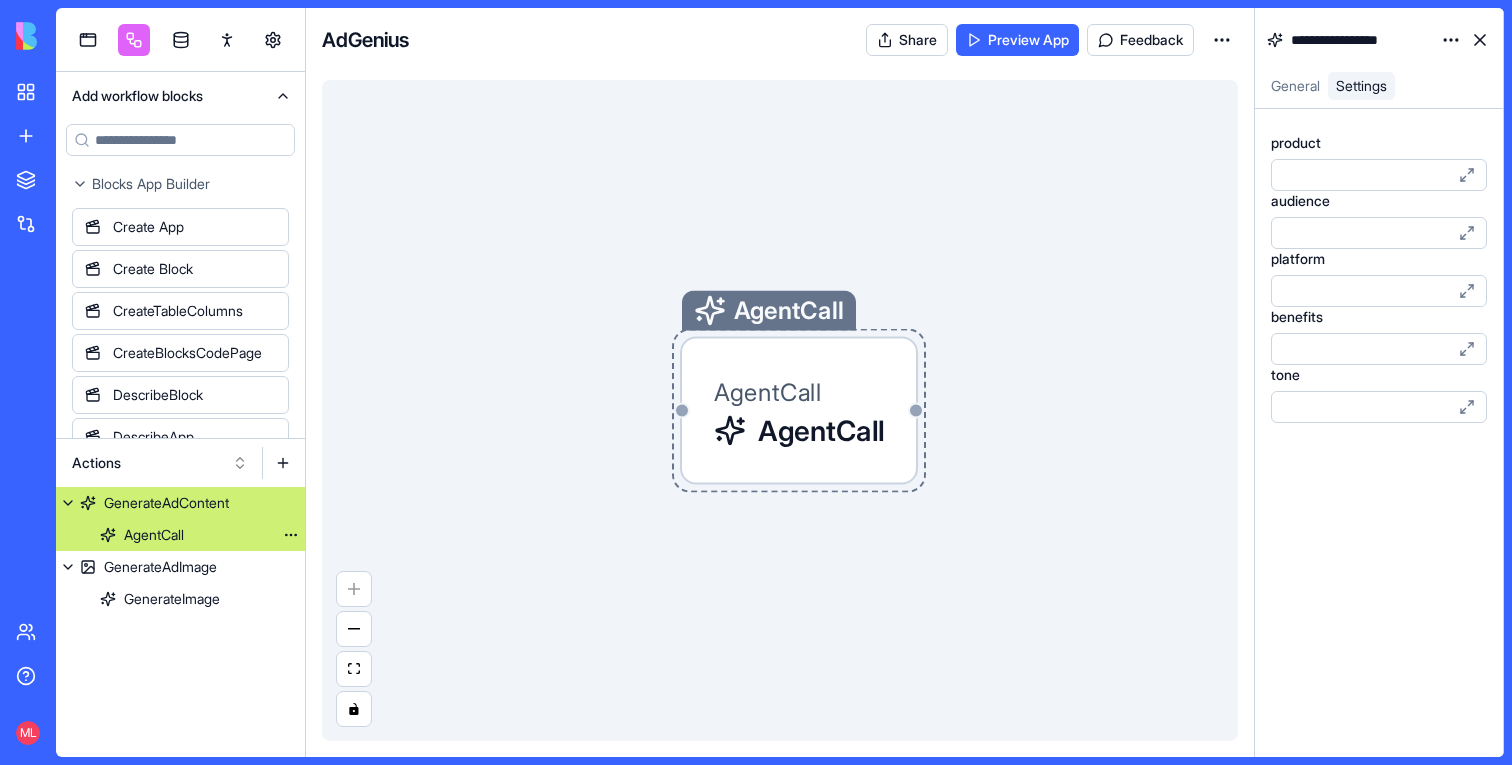 click on "AgentCall" at bounding box center (180, 535) 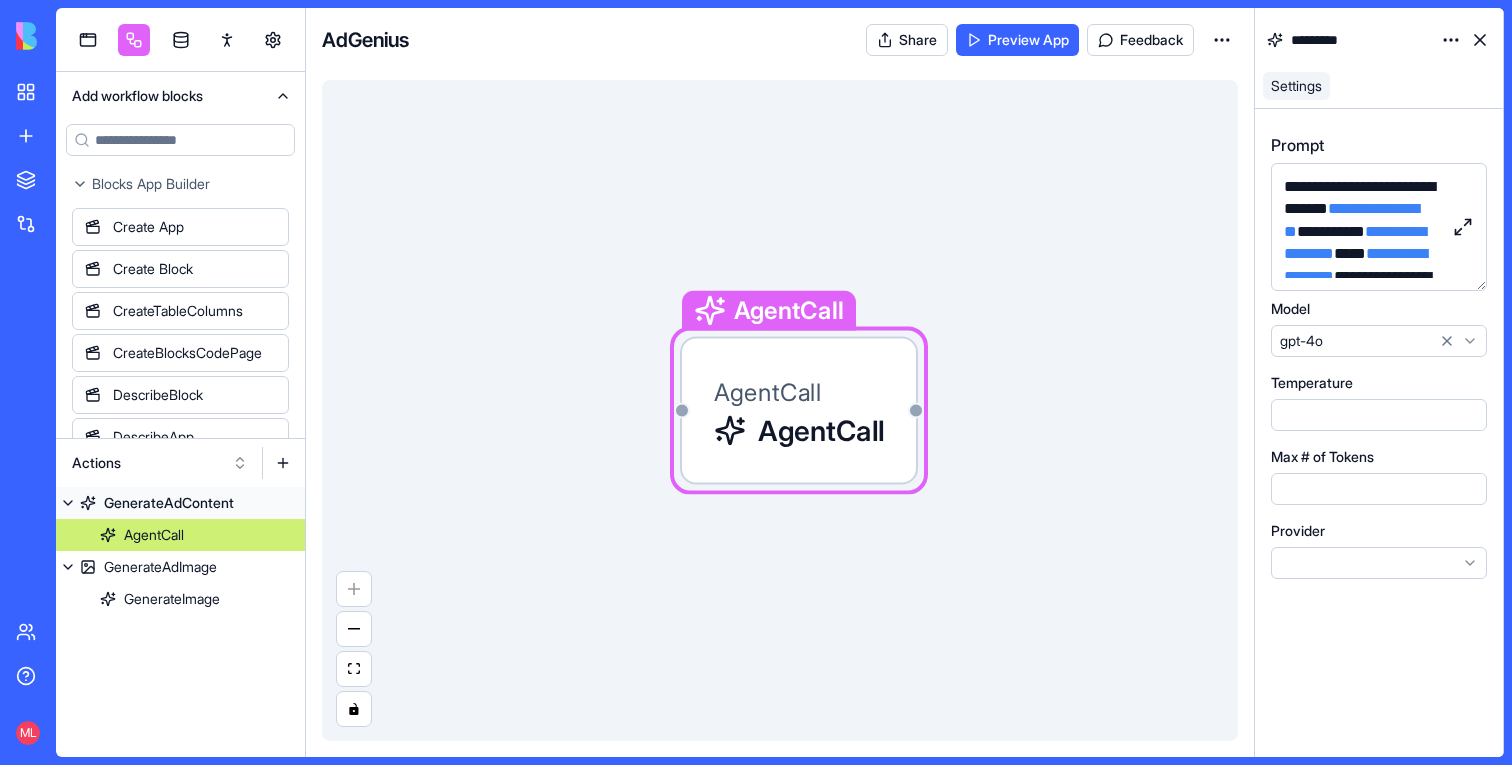 click at bounding box center (1463, 227) 